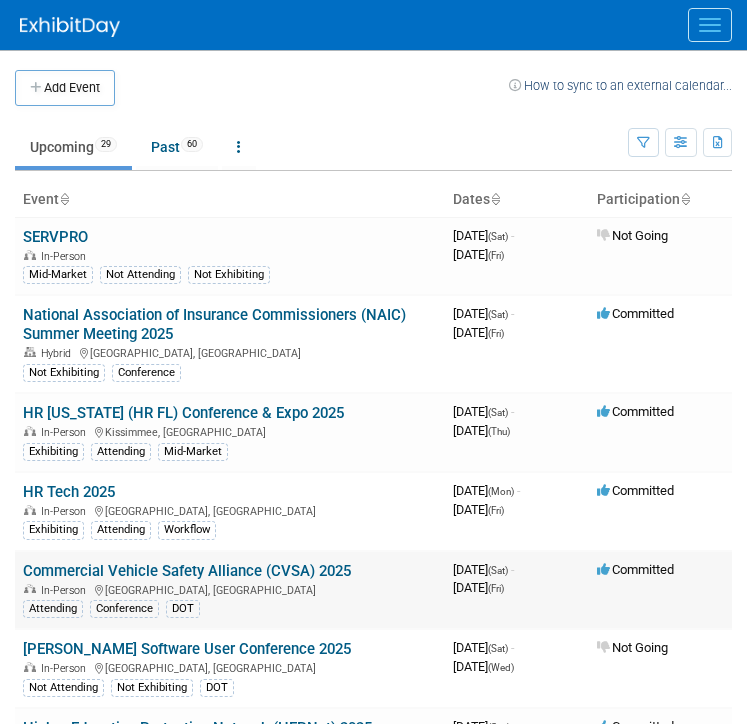 scroll, scrollTop: 322, scrollLeft: 0, axis: vertical 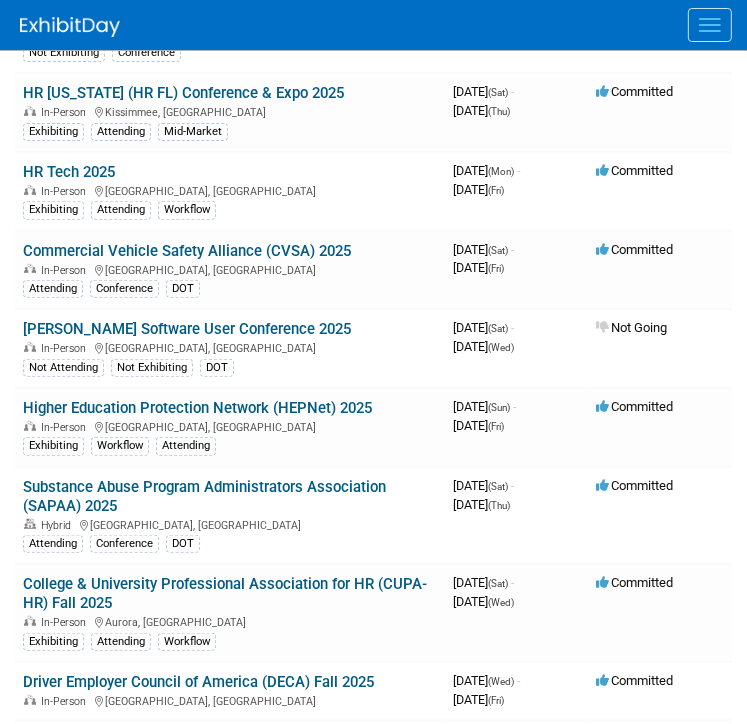 click at bounding box center [383, 25] 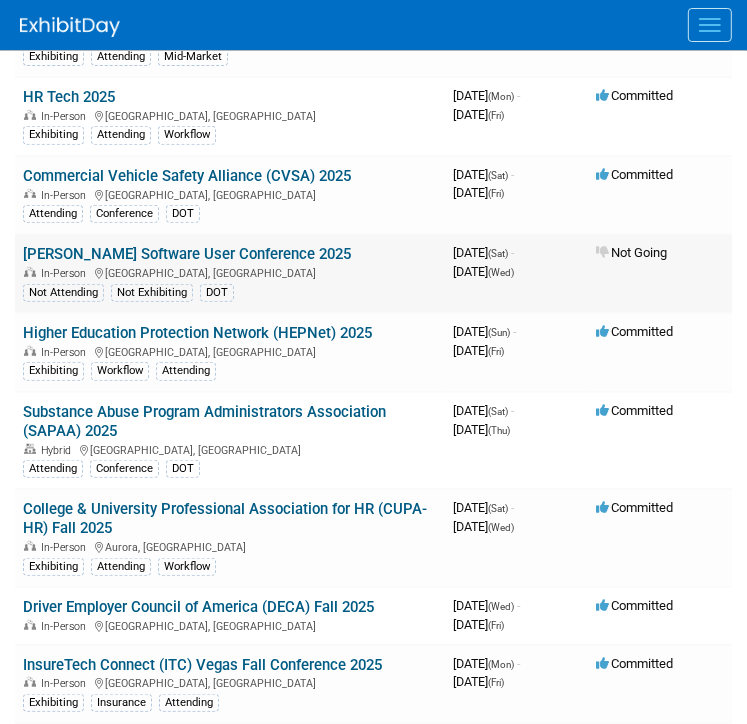 scroll, scrollTop: 0, scrollLeft: 0, axis: both 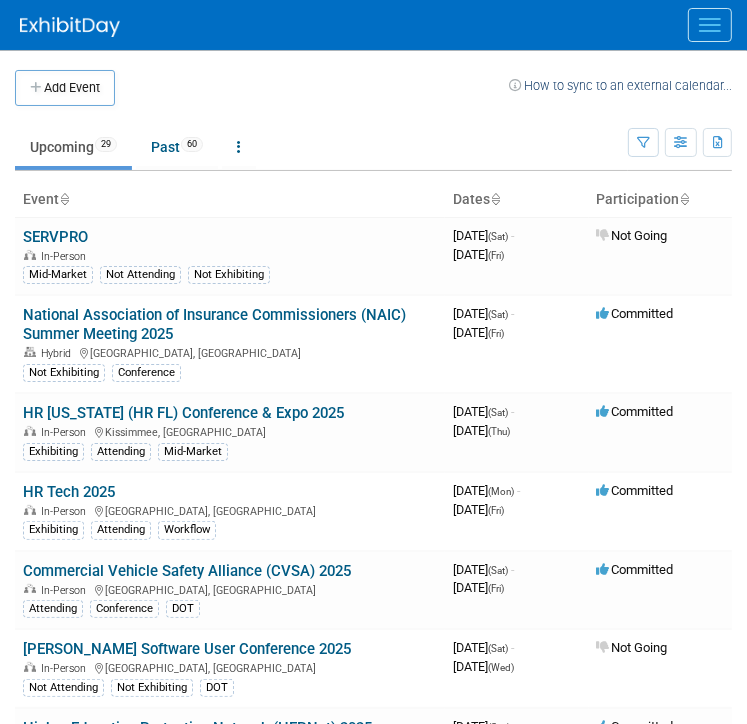 drag, startPoint x: 307, startPoint y: 67, endPoint x: 307, endPoint y: 166, distance: 99 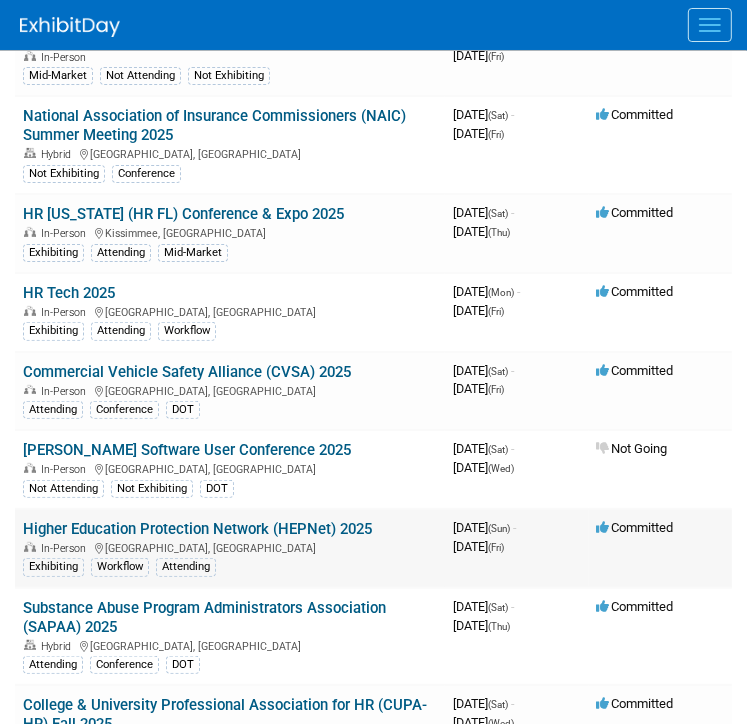 scroll, scrollTop: 200, scrollLeft: 0, axis: vertical 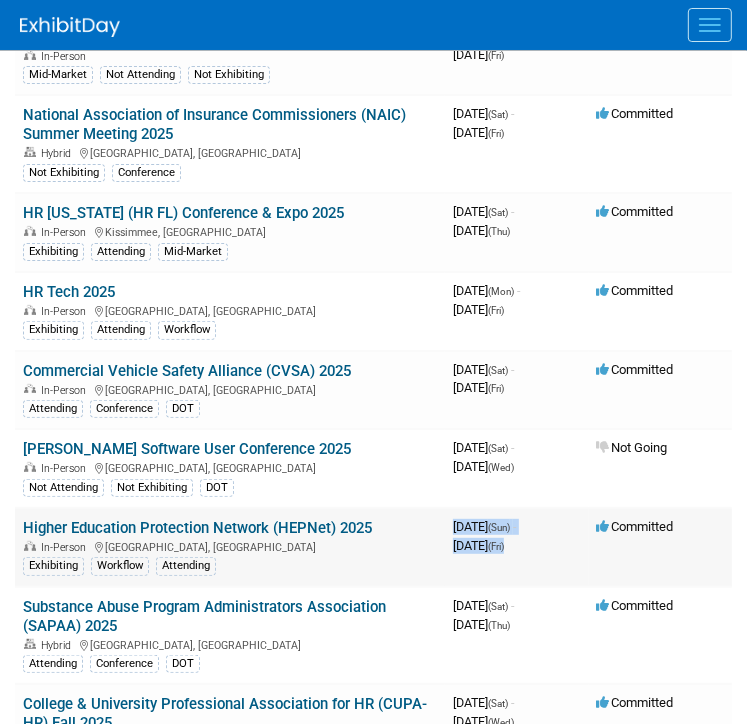 drag, startPoint x: 562, startPoint y: 543, endPoint x: 440, endPoint y: 520, distance: 124.1491 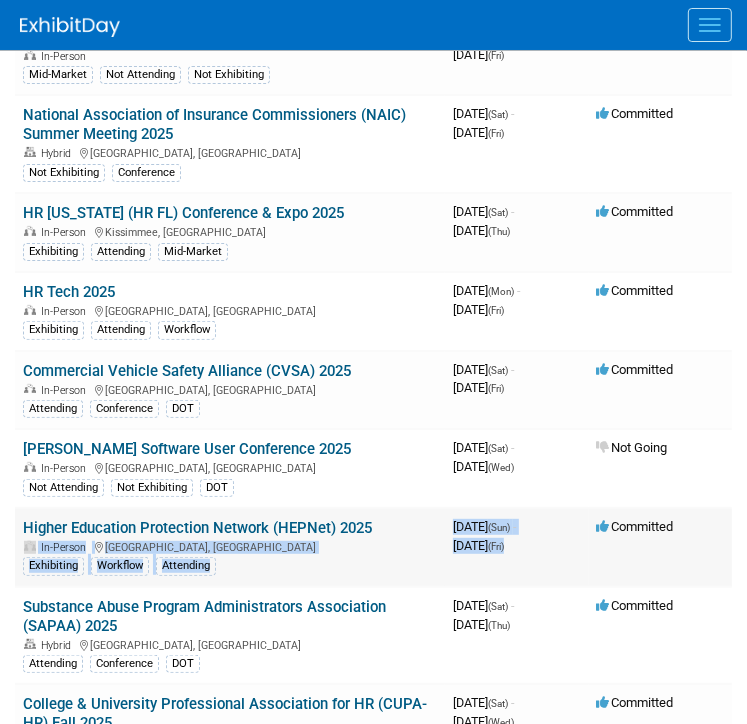 drag, startPoint x: 426, startPoint y: 517, endPoint x: 442, endPoint y: 521, distance: 16.492422 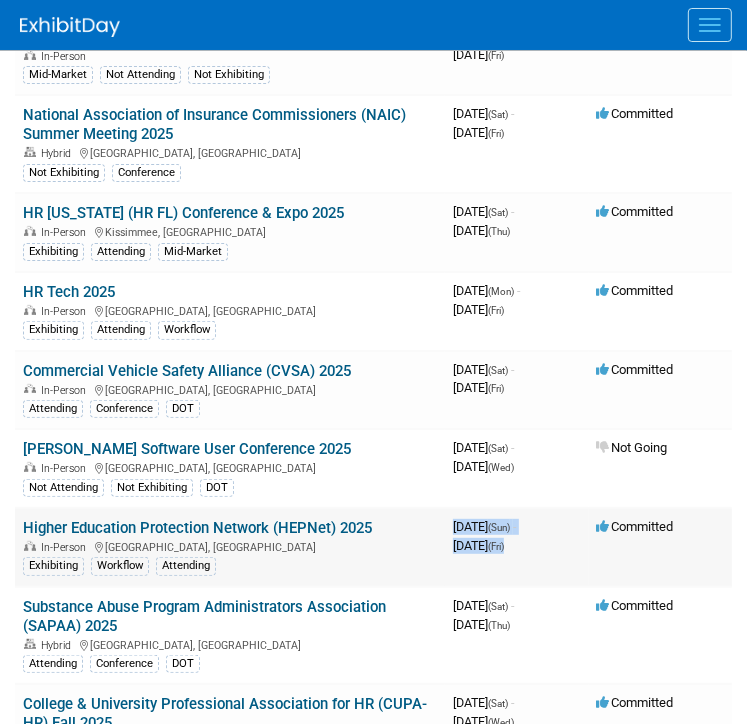 drag, startPoint x: 437, startPoint y: 520, endPoint x: 549, endPoint y: 542, distance: 114.14027 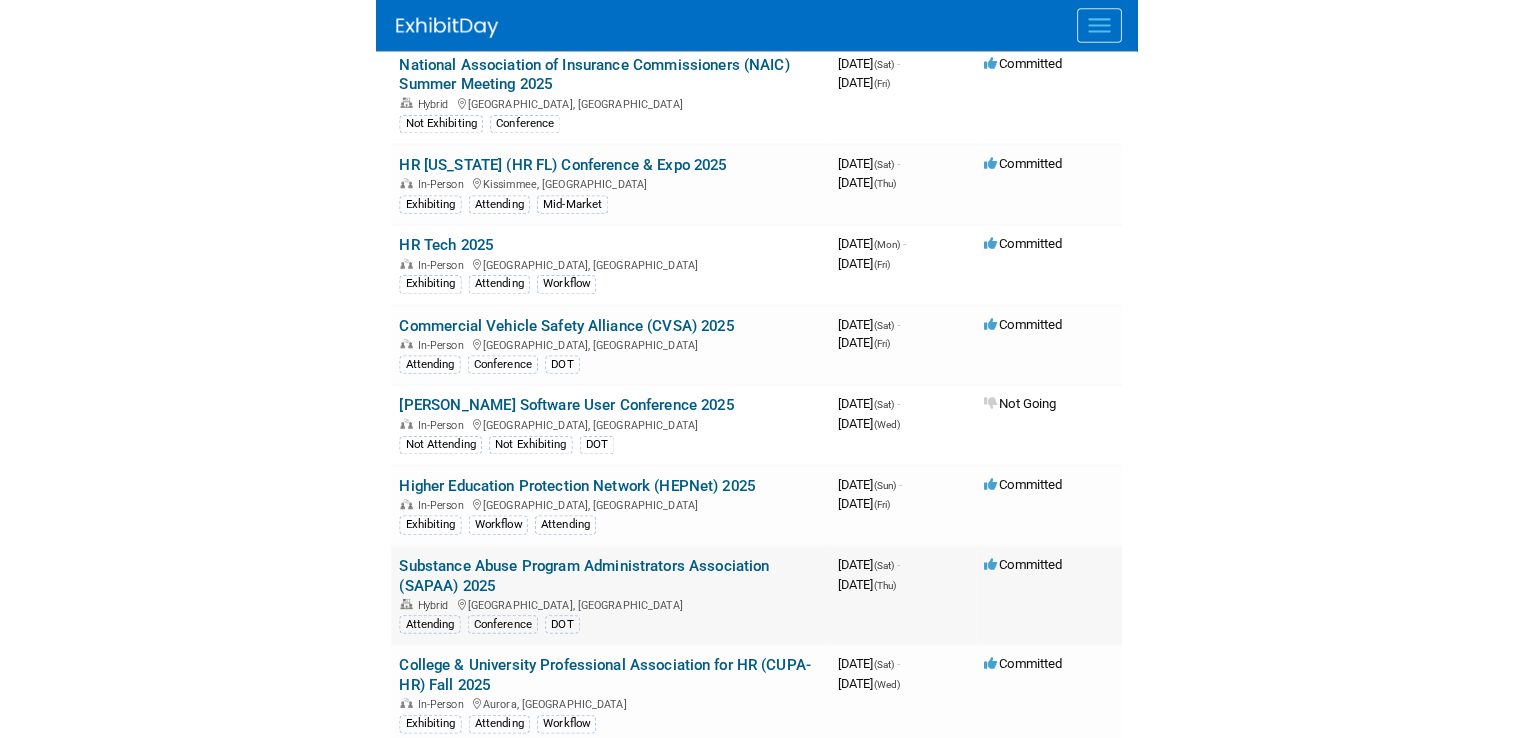 scroll, scrollTop: 300, scrollLeft: 0, axis: vertical 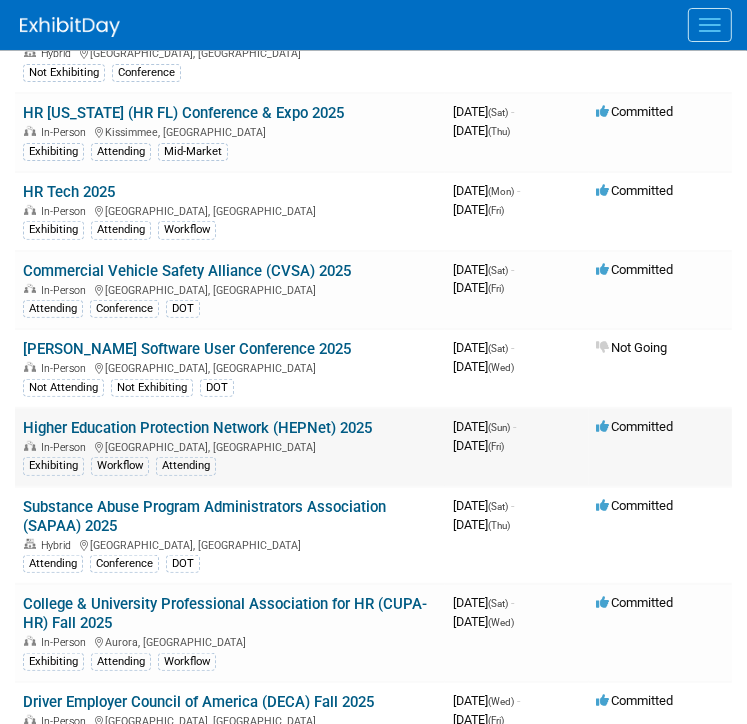 drag, startPoint x: 266, startPoint y: 426, endPoint x: 503, endPoint y: 460, distance: 239.42639 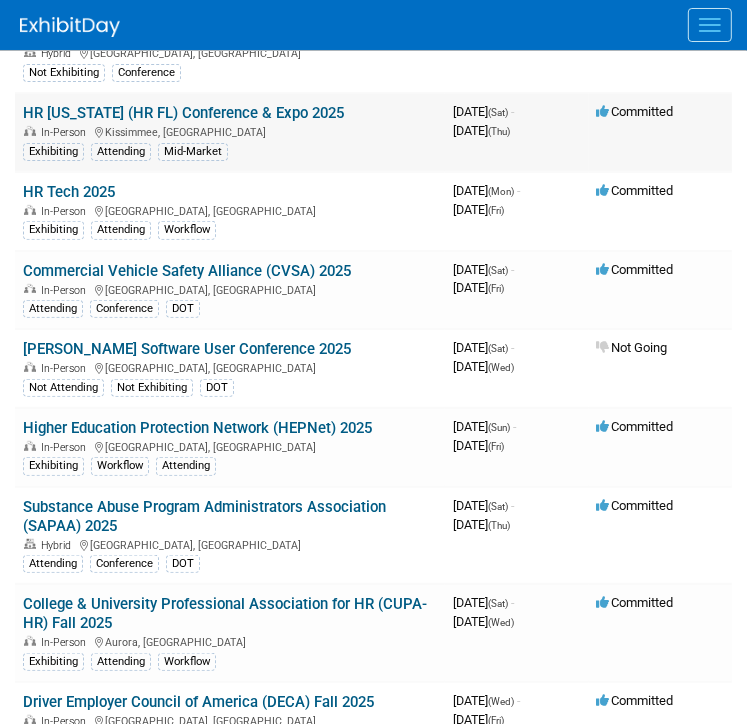 click on "HR [US_STATE] (HR FL) Conference & Expo 2025" at bounding box center (183, 113) 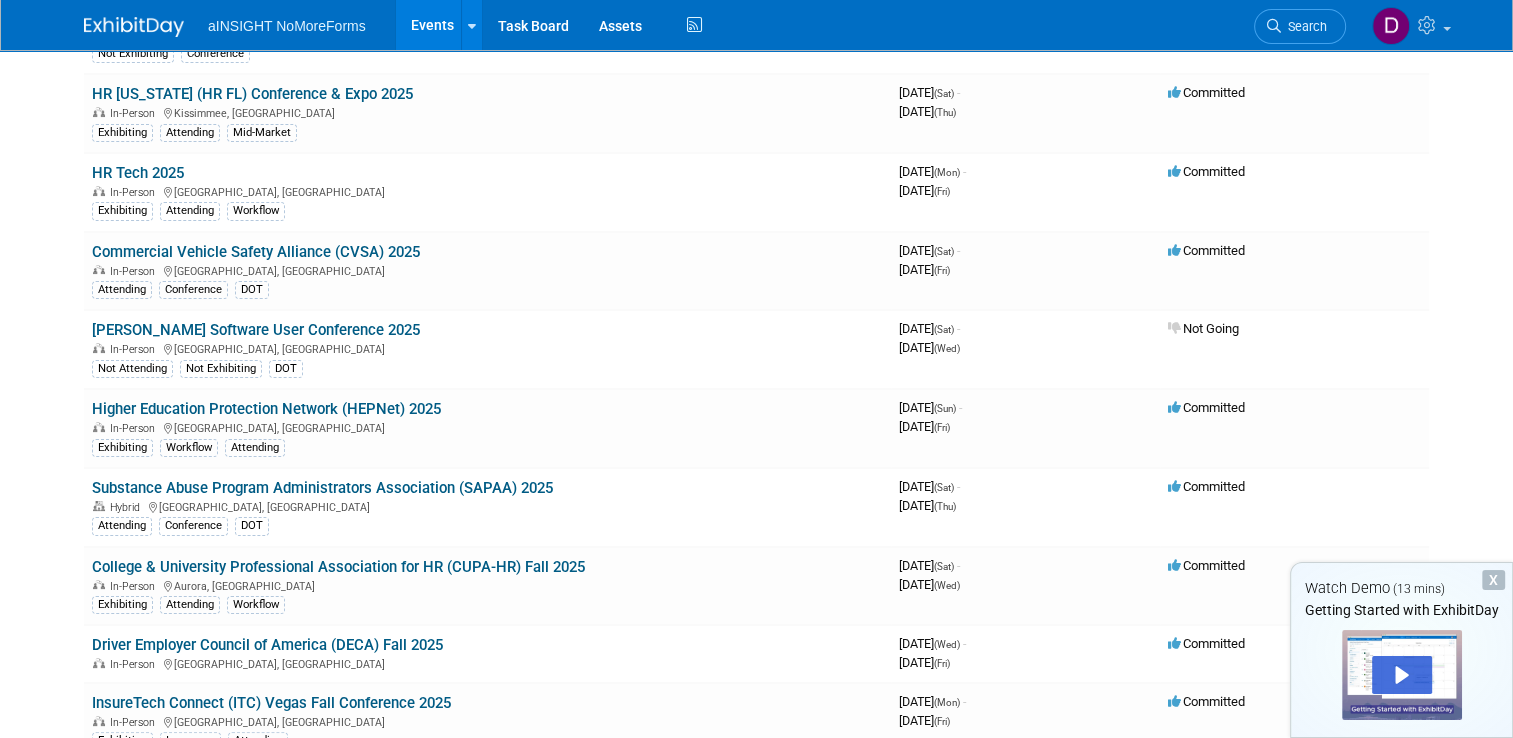 click on "HR Tech 2025" at bounding box center [138, 173] 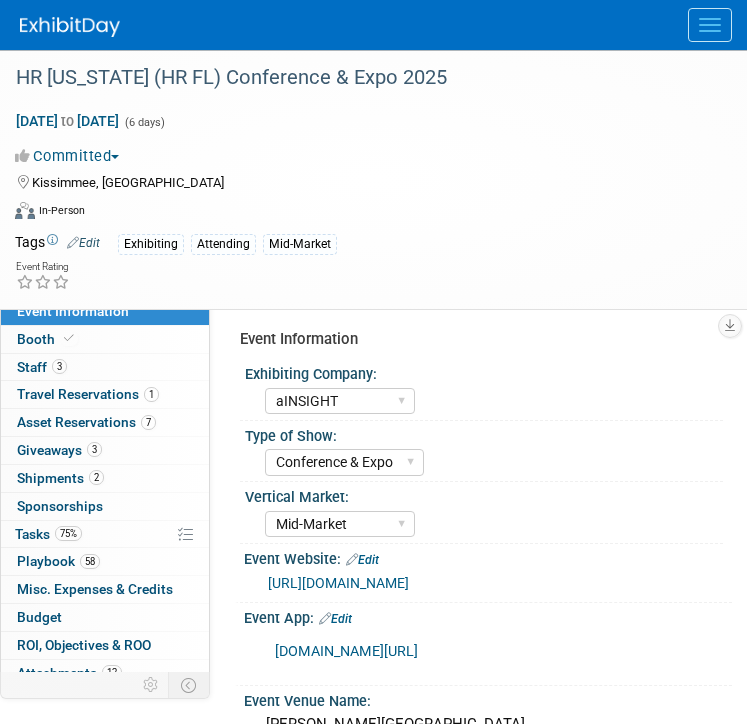 select on "aINSIGHT" 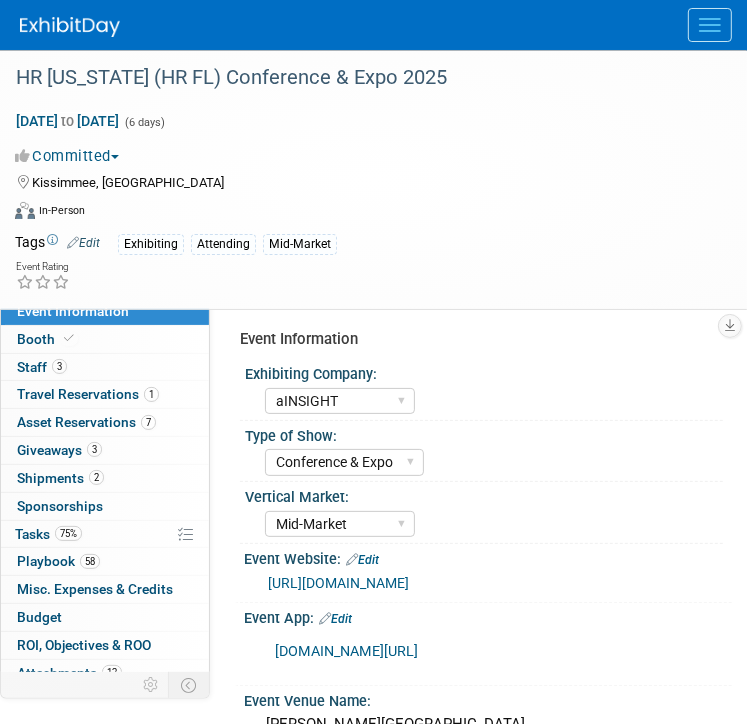 scroll, scrollTop: 0, scrollLeft: 0, axis: both 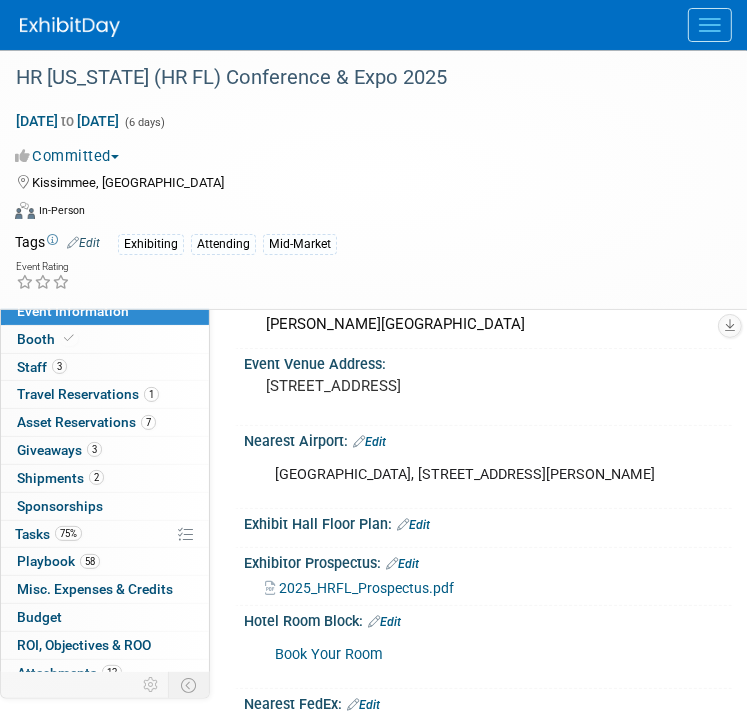 click on "Kissimmee, [GEOGRAPHIC_DATA]" at bounding box center (361, 181) 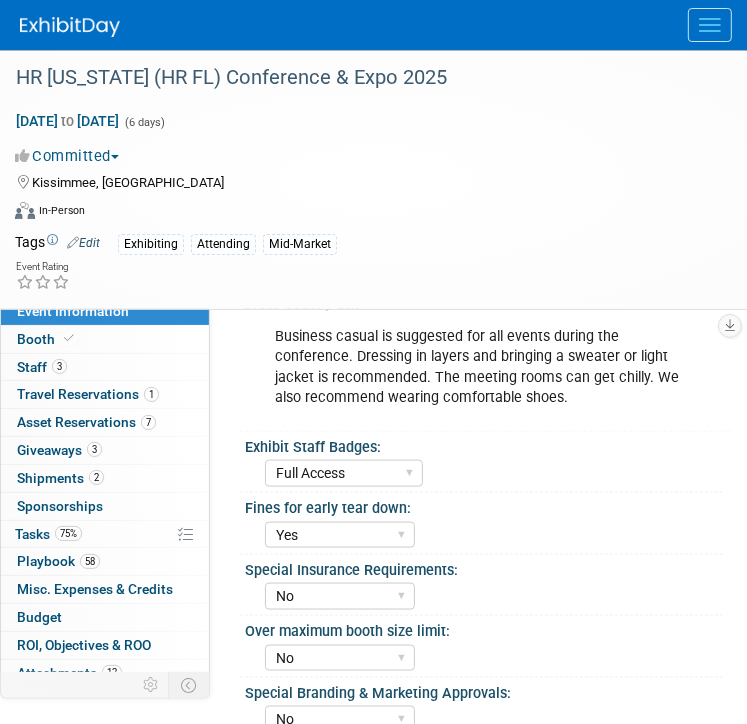 scroll, scrollTop: 1200, scrollLeft: 0, axis: vertical 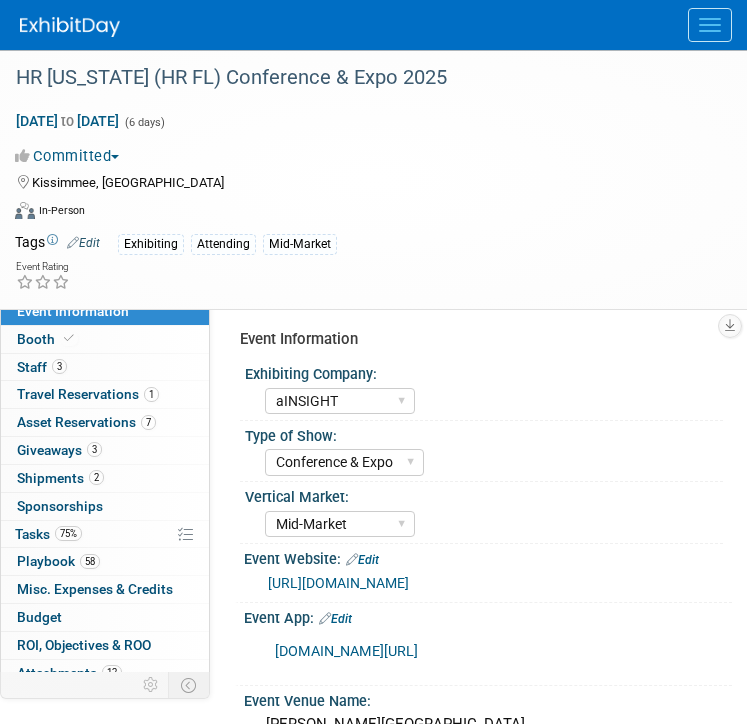 select on "aINSIGHT" 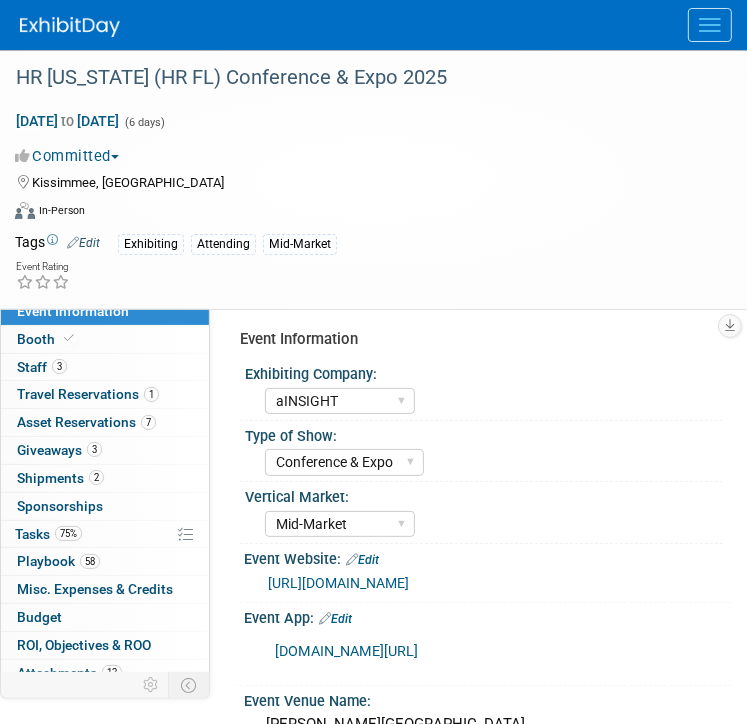scroll, scrollTop: 0, scrollLeft: 0, axis: both 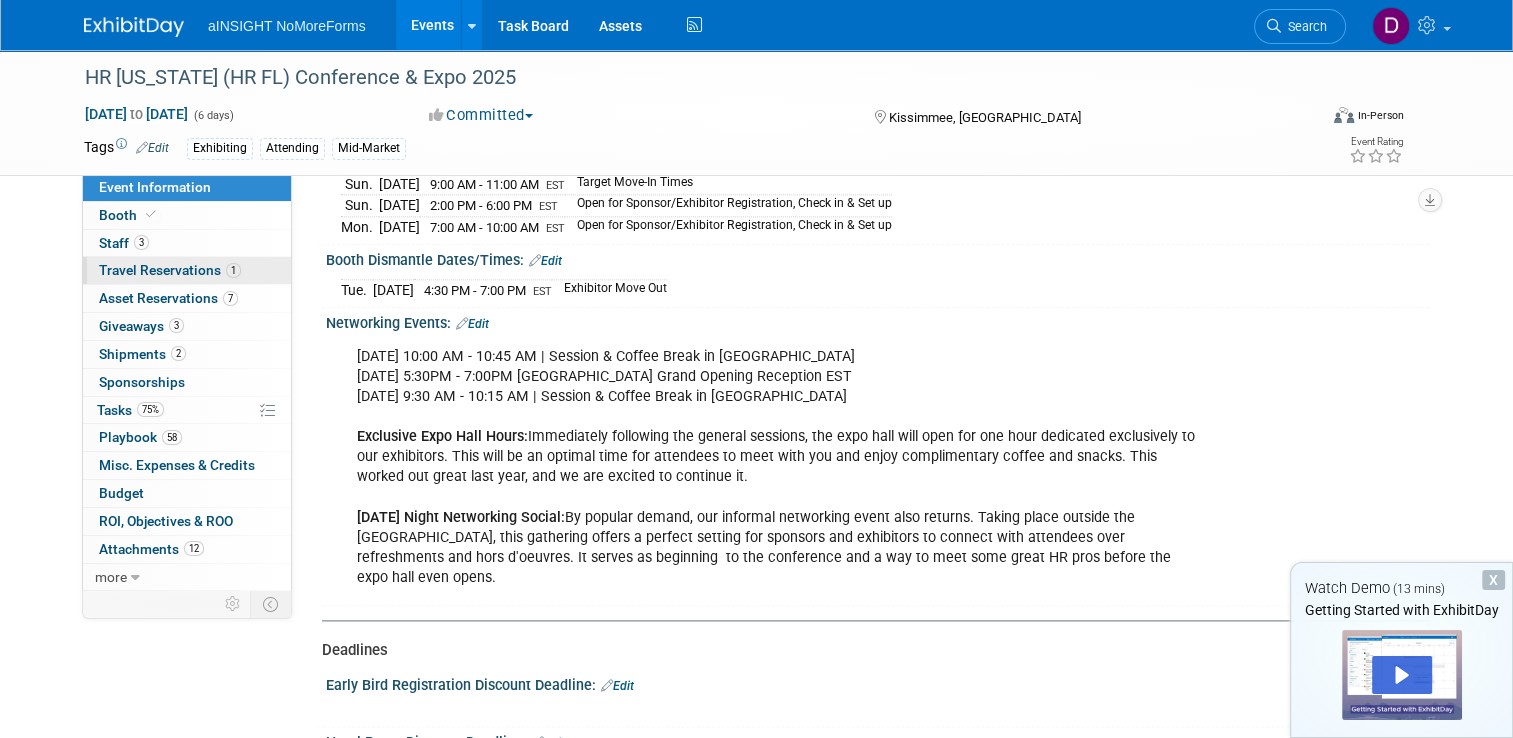 click on "1" at bounding box center [233, 270] 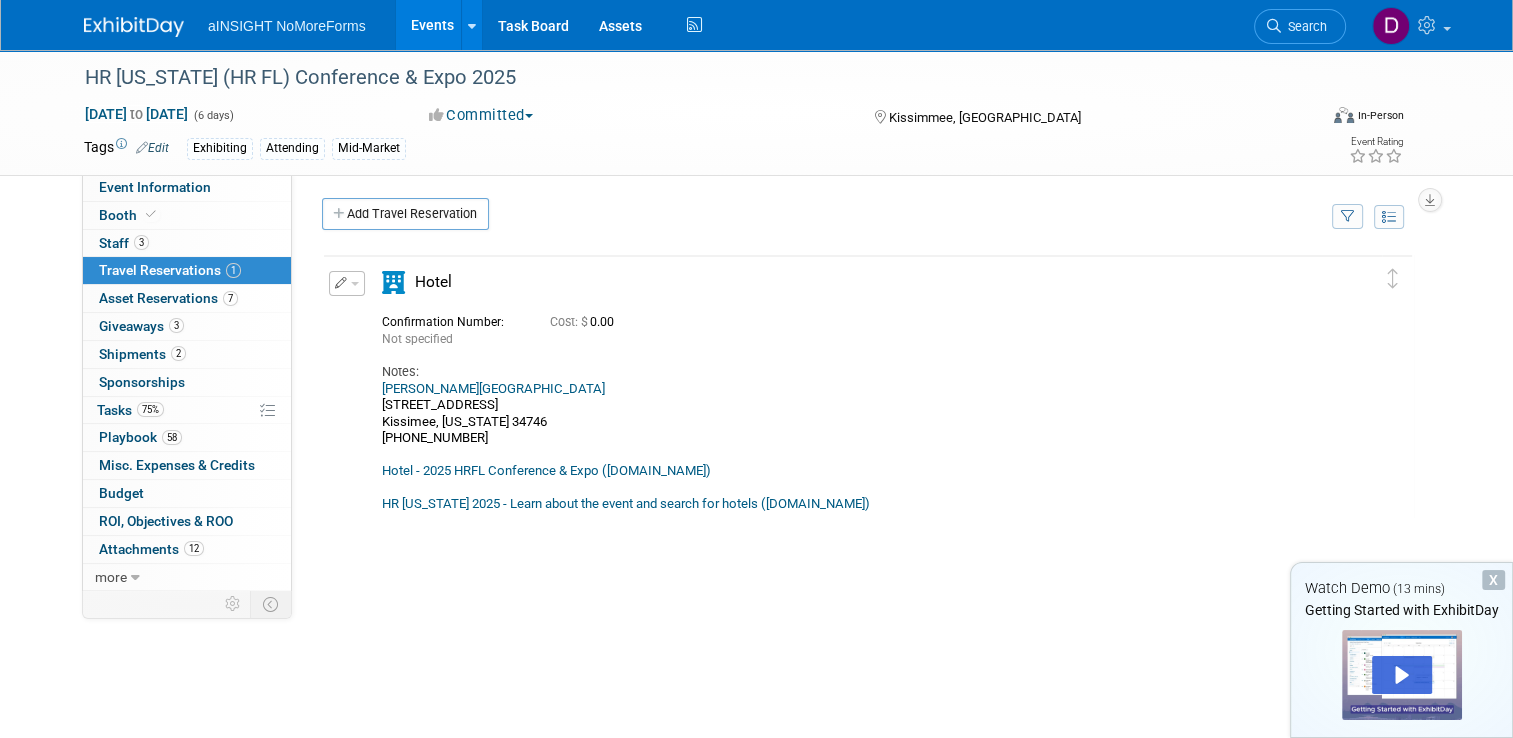 scroll, scrollTop: 0, scrollLeft: 0, axis: both 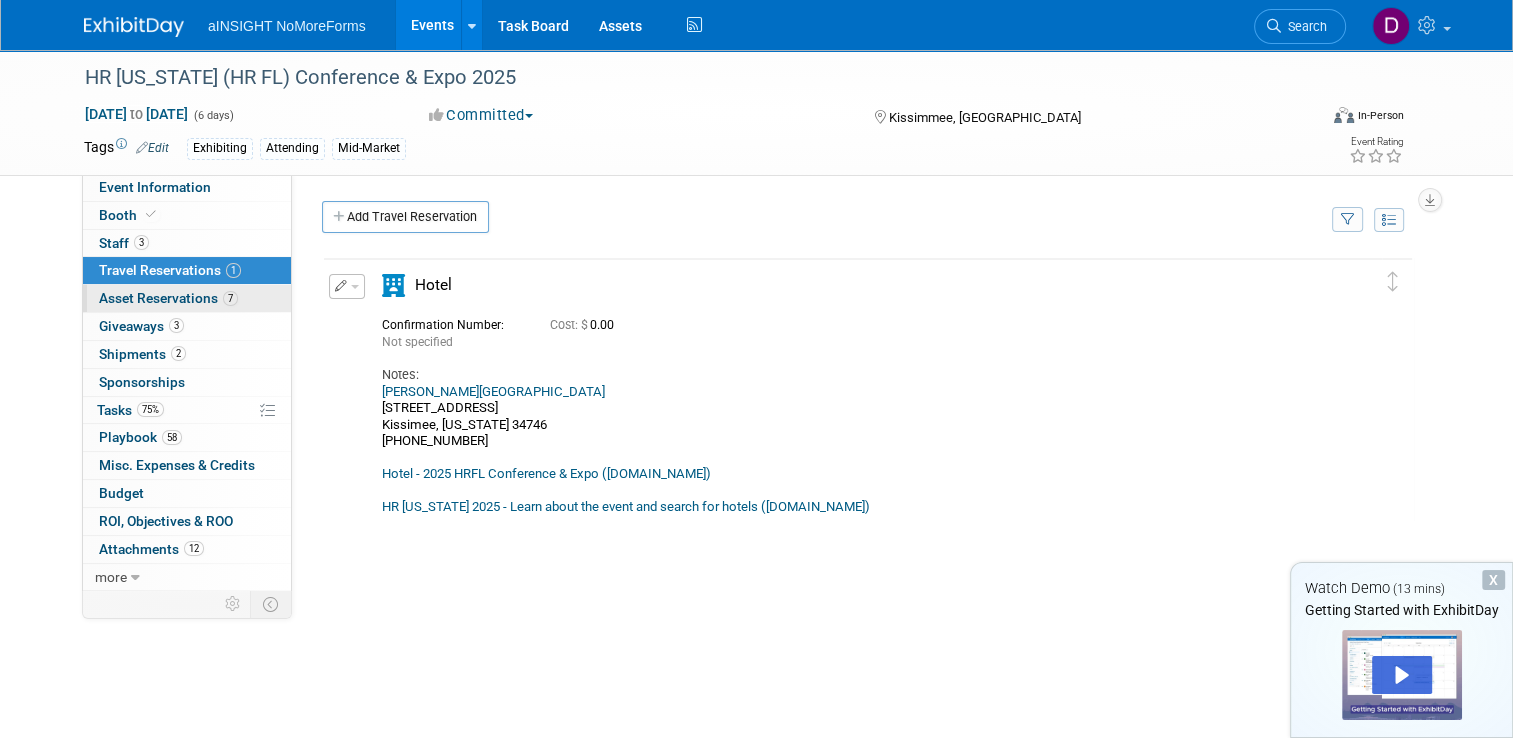 click on "Asset Reservations 7" at bounding box center (168, 298) 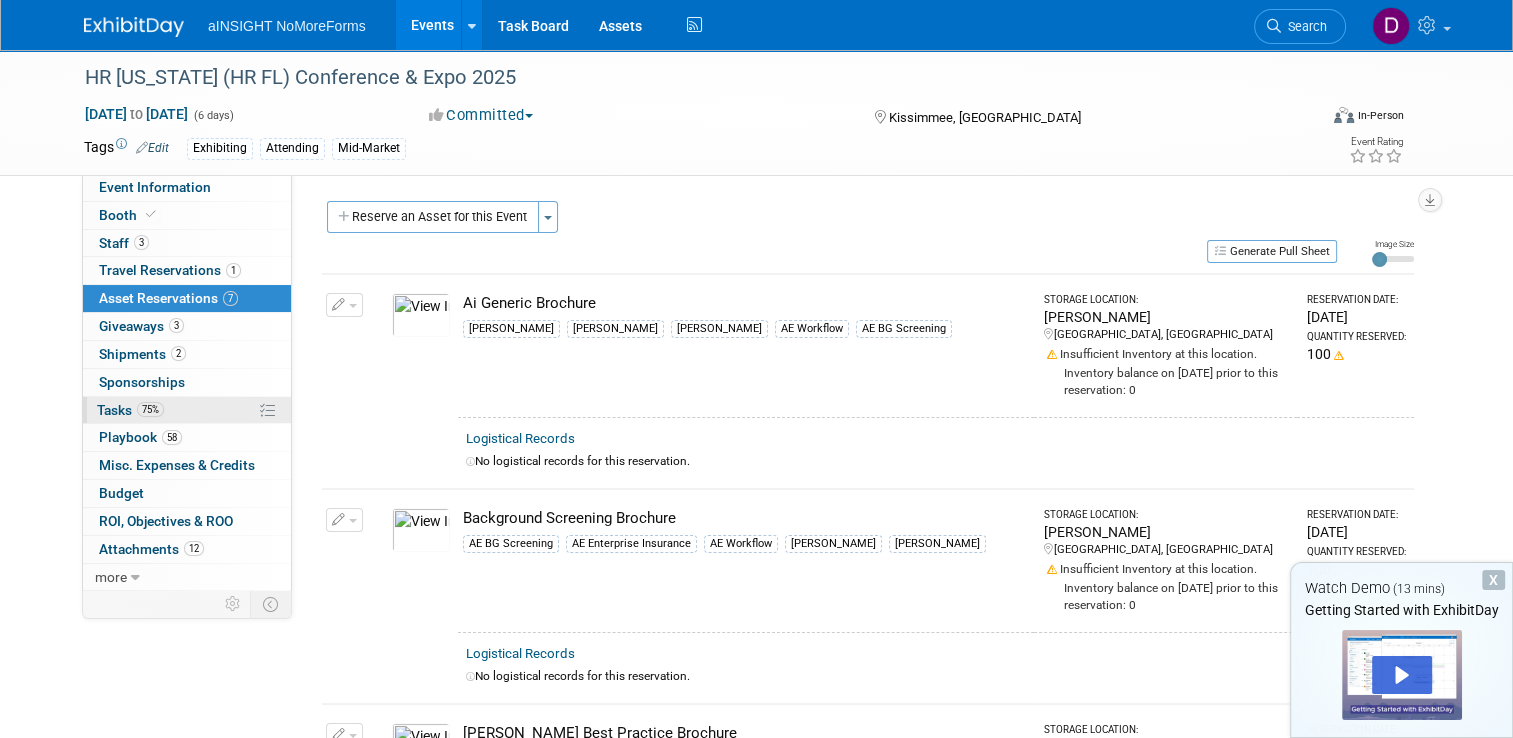 click on "Tasks 75%" at bounding box center [130, 410] 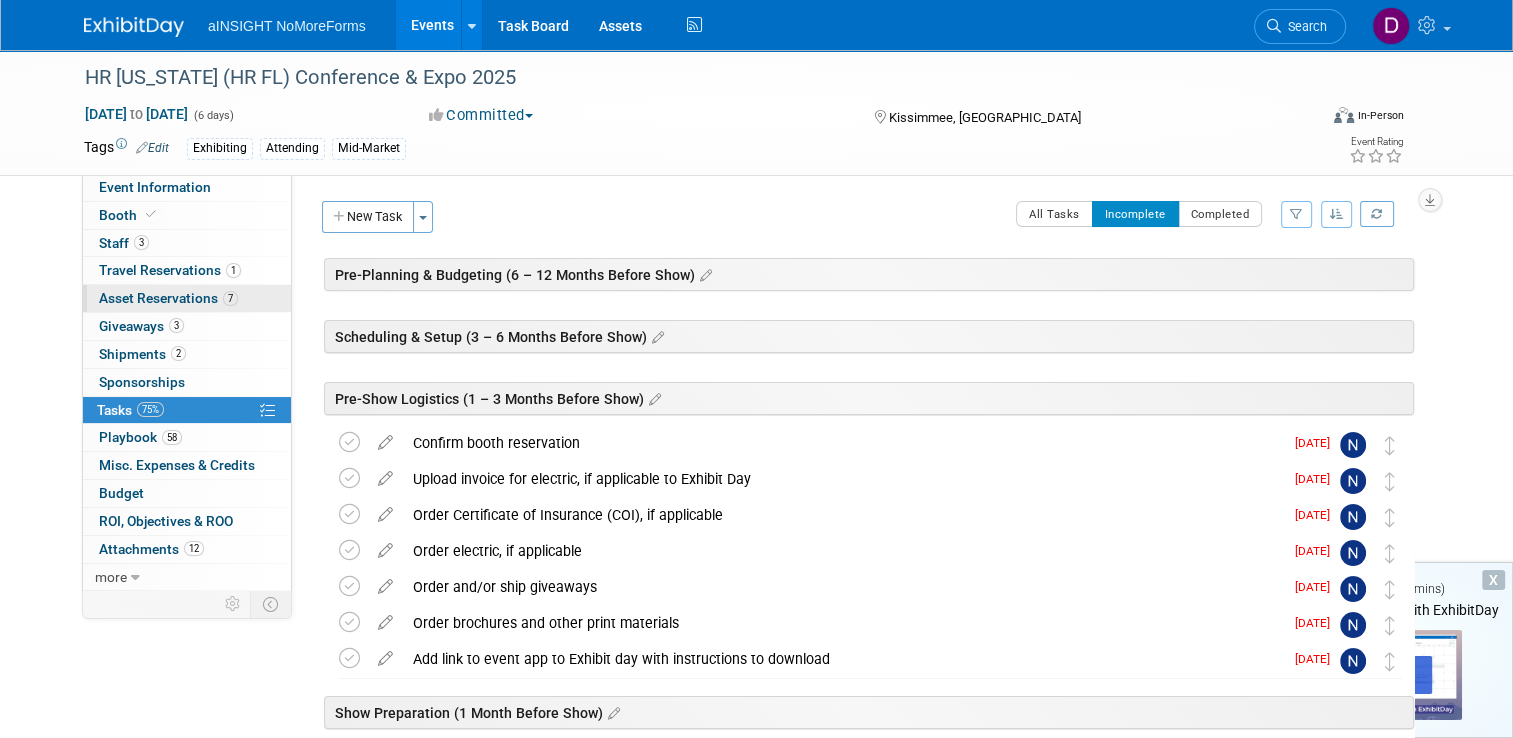 click on "Asset Reservations 7" at bounding box center (168, 298) 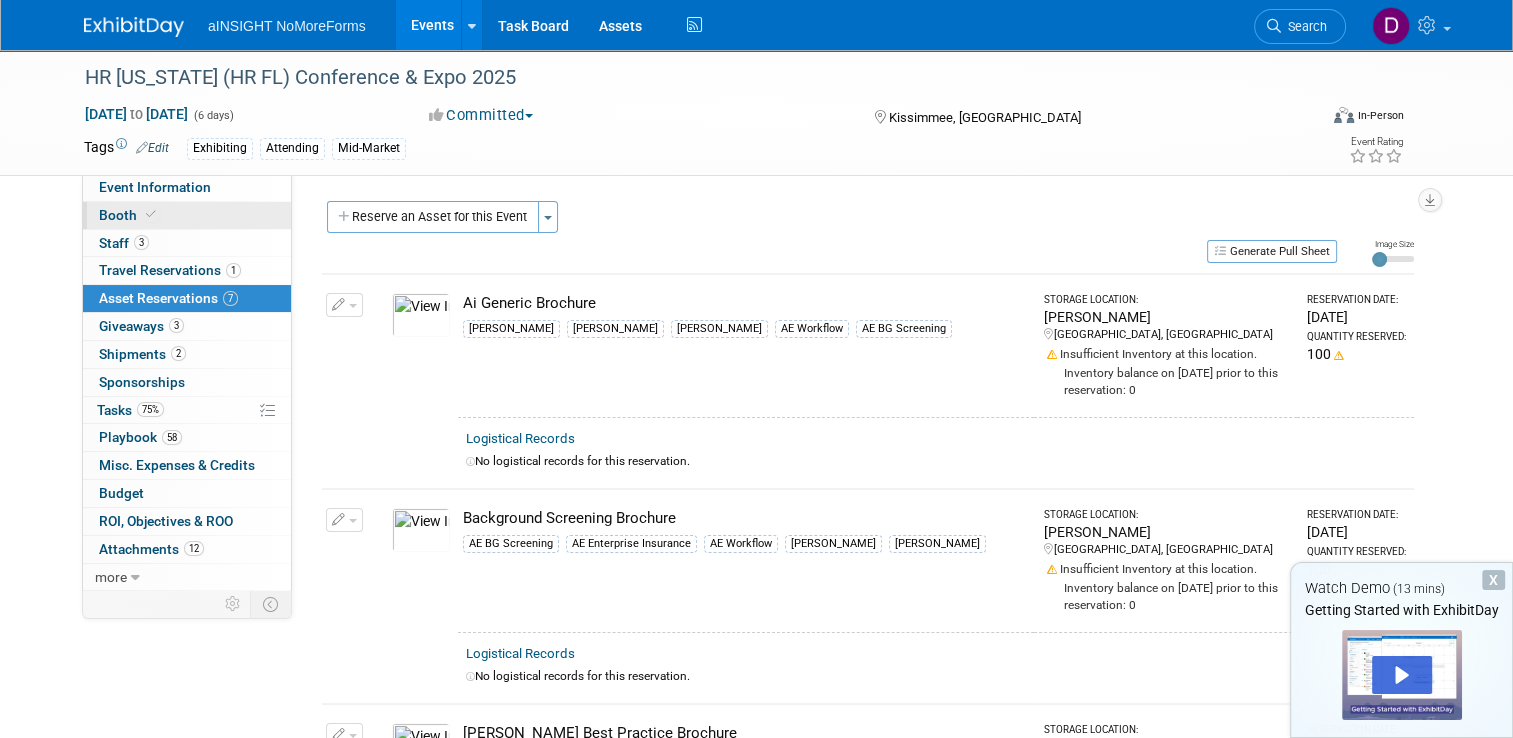click on "Booth" at bounding box center (129, 215) 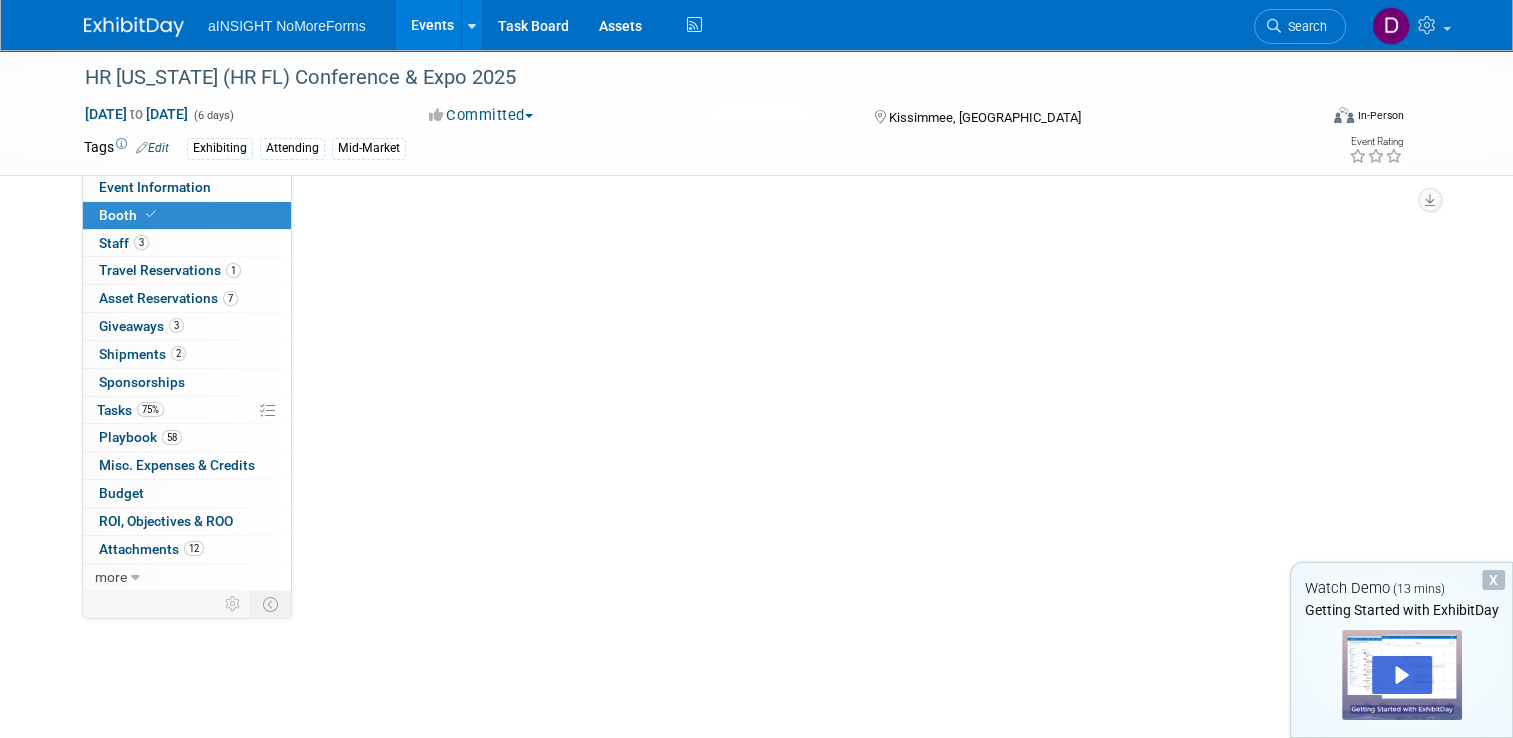 select on "aINSIGHT" 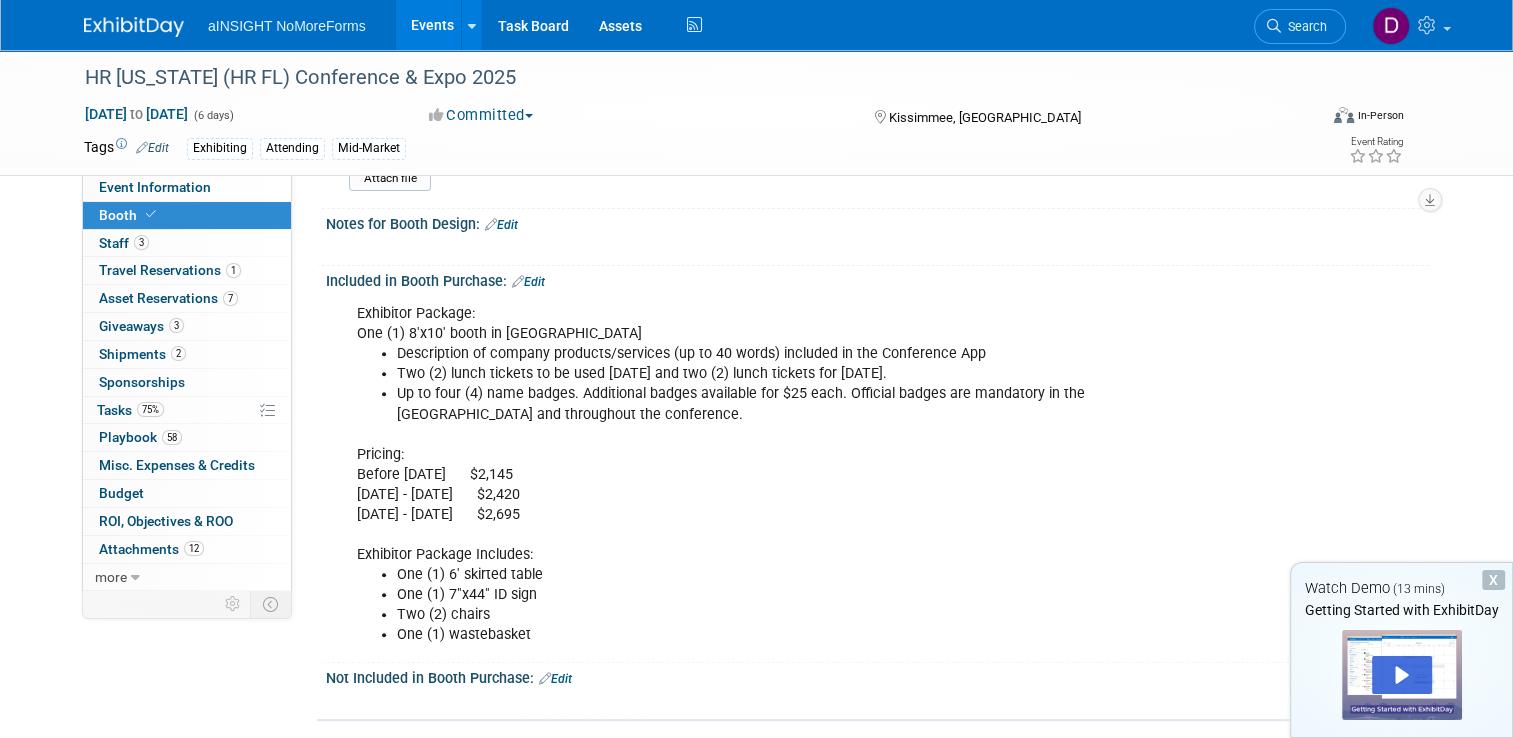 scroll, scrollTop: 628, scrollLeft: 0, axis: vertical 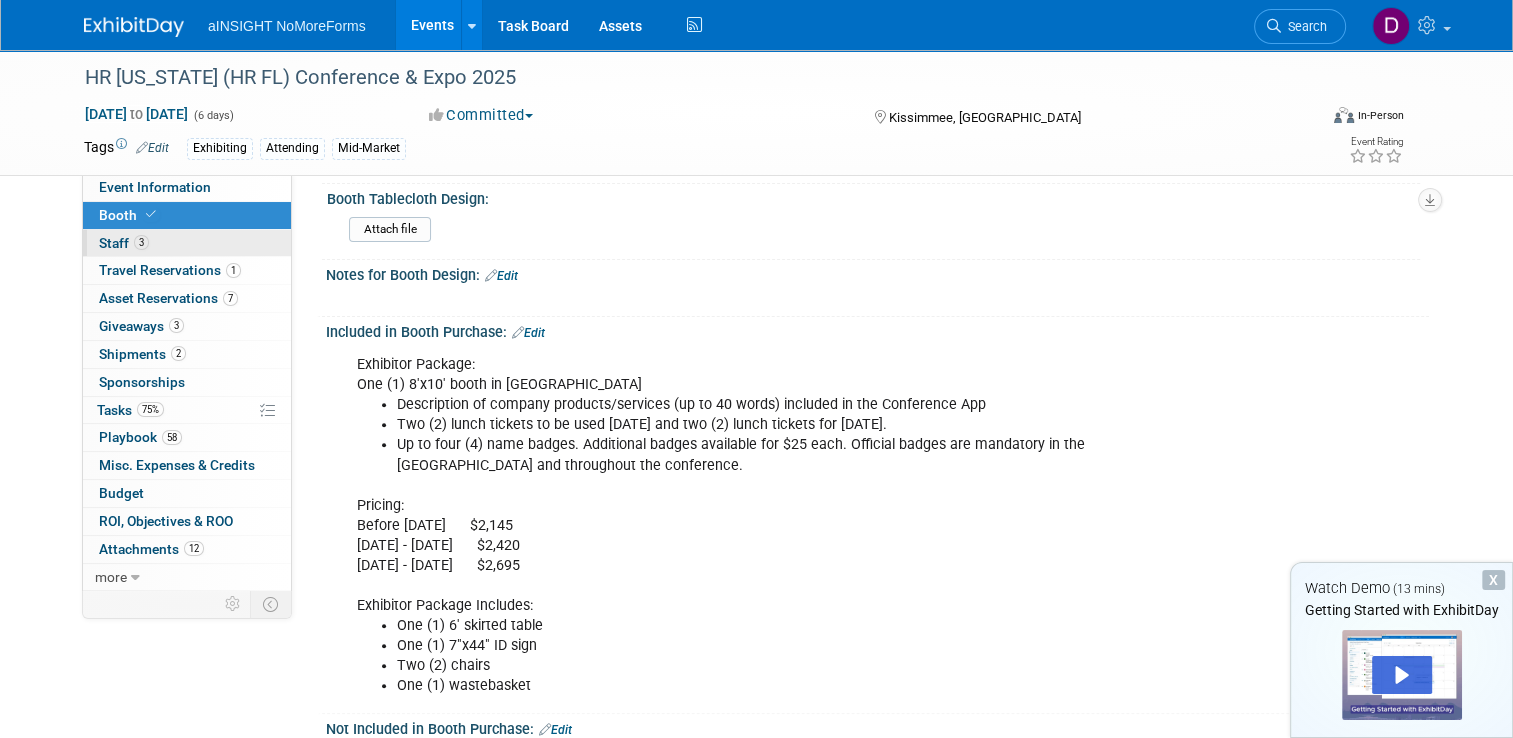 click on "Staff 3" at bounding box center (124, 243) 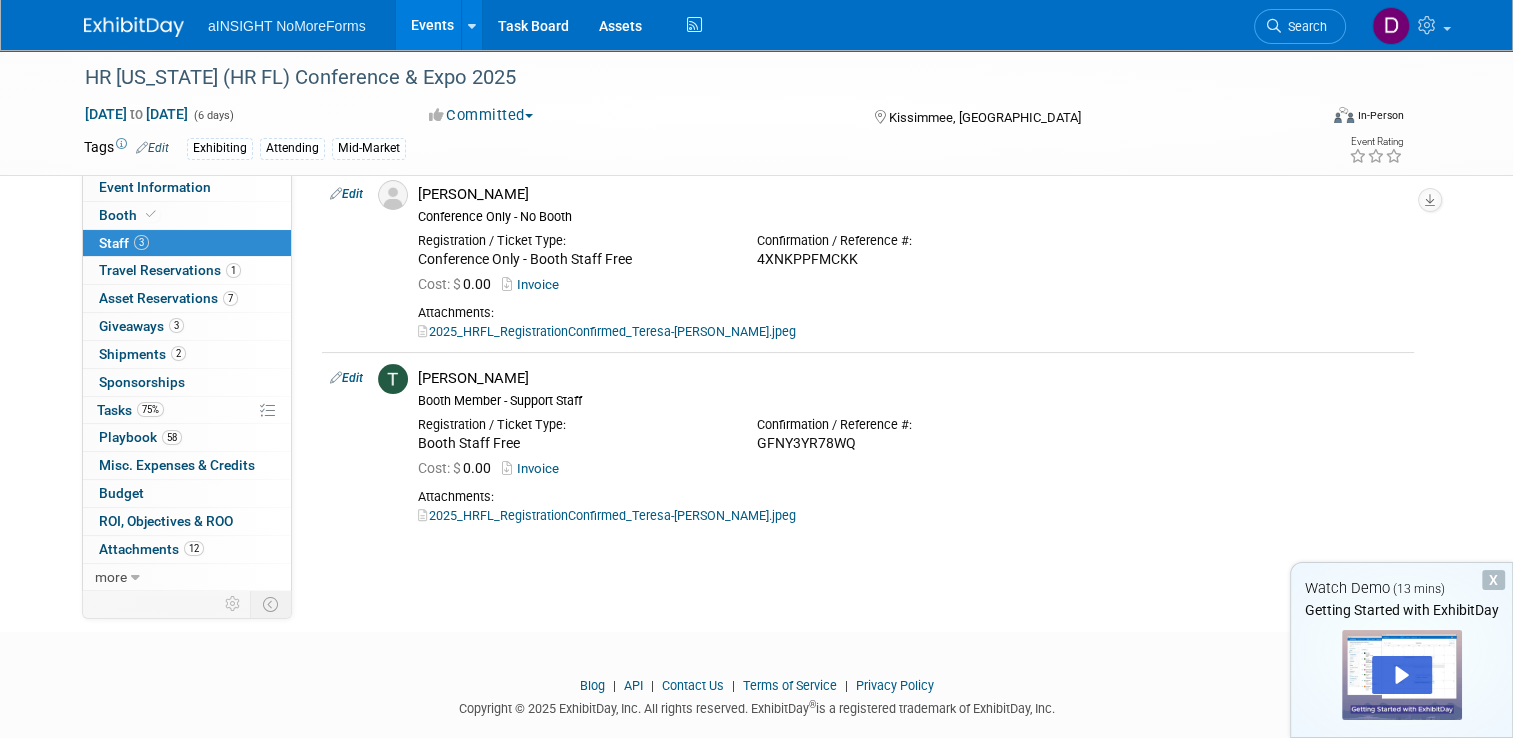 scroll, scrollTop: 303, scrollLeft: 0, axis: vertical 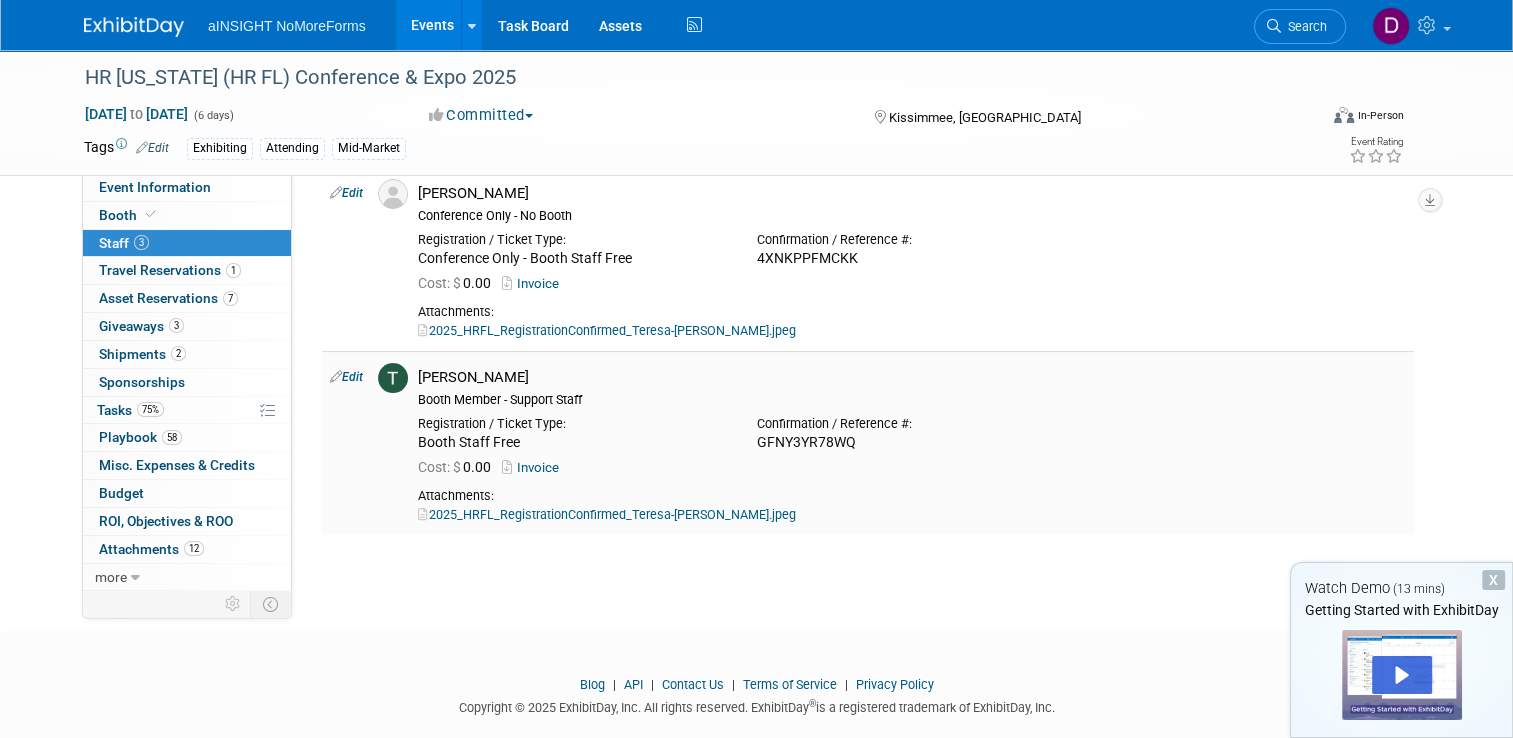 click at bounding box center [509, 467] 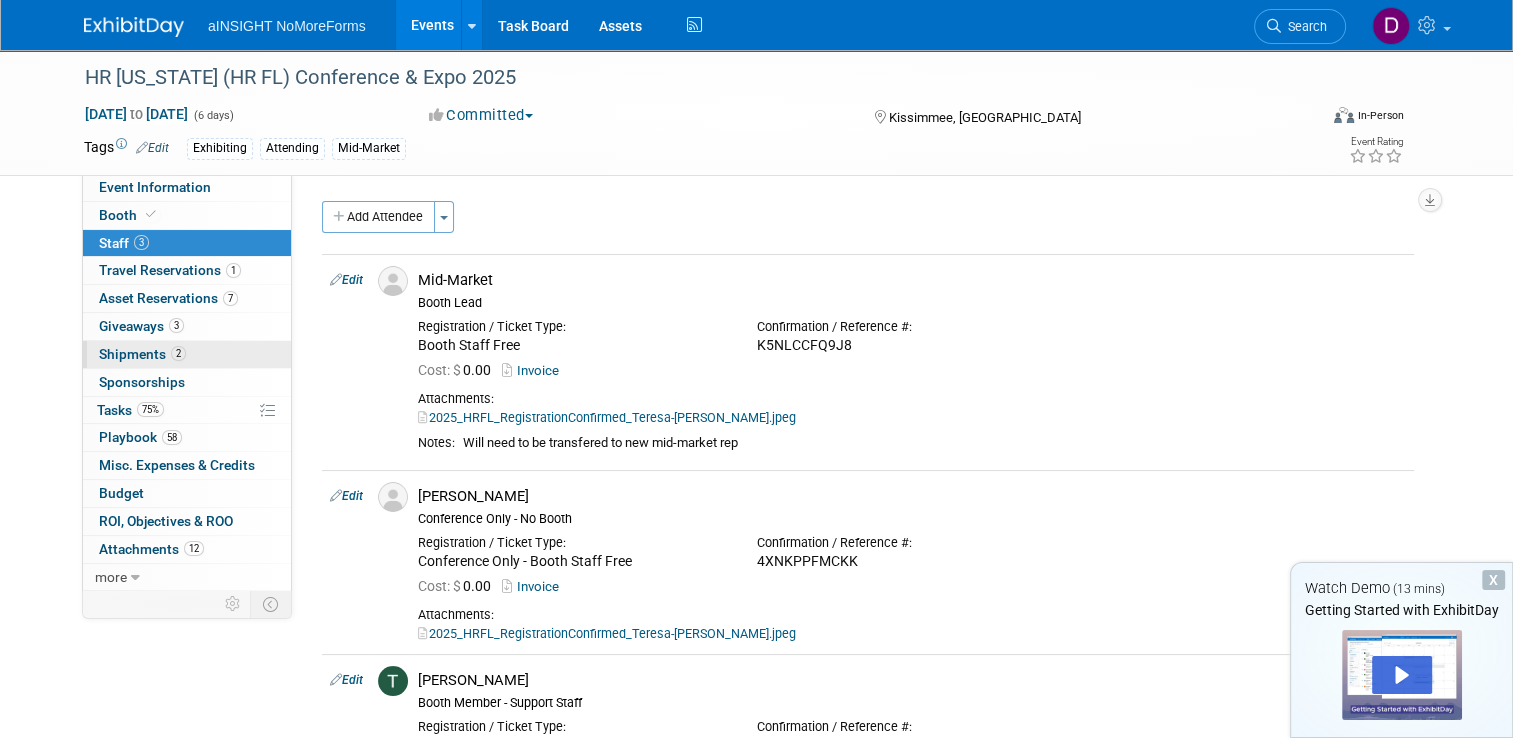 click on "Shipments 2" at bounding box center (142, 354) 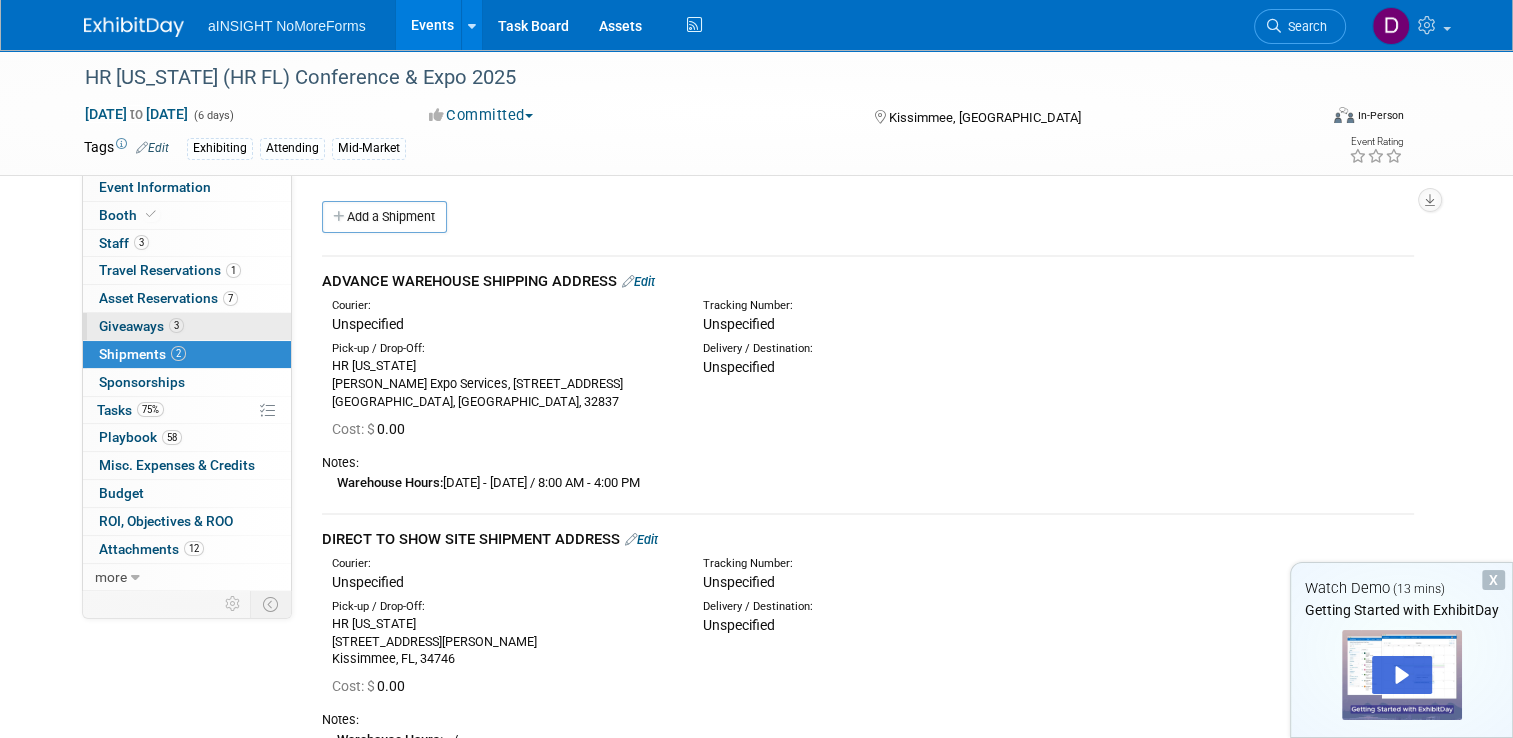 click on "Giveaways 3" at bounding box center (141, 326) 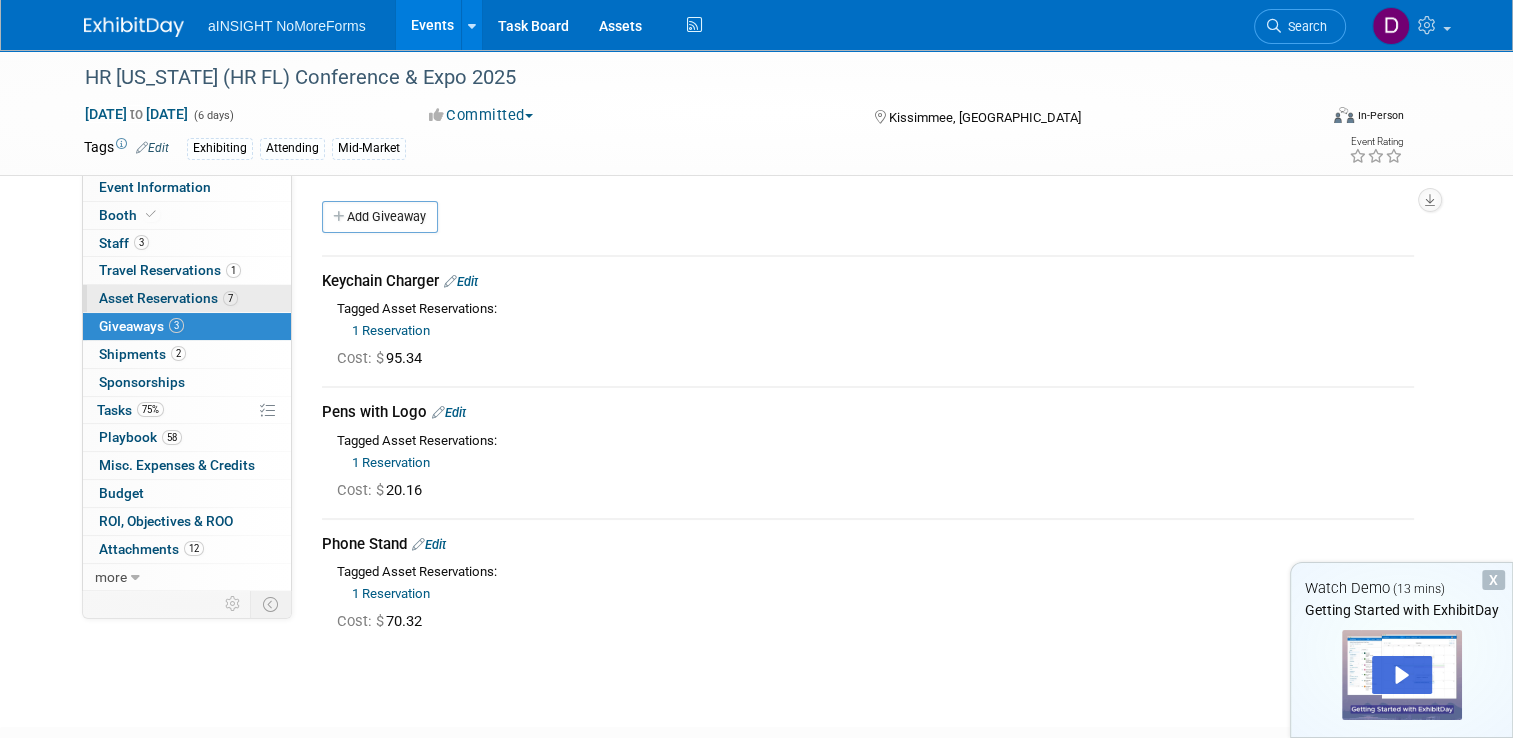 click on "Asset Reservations 7" at bounding box center [168, 298] 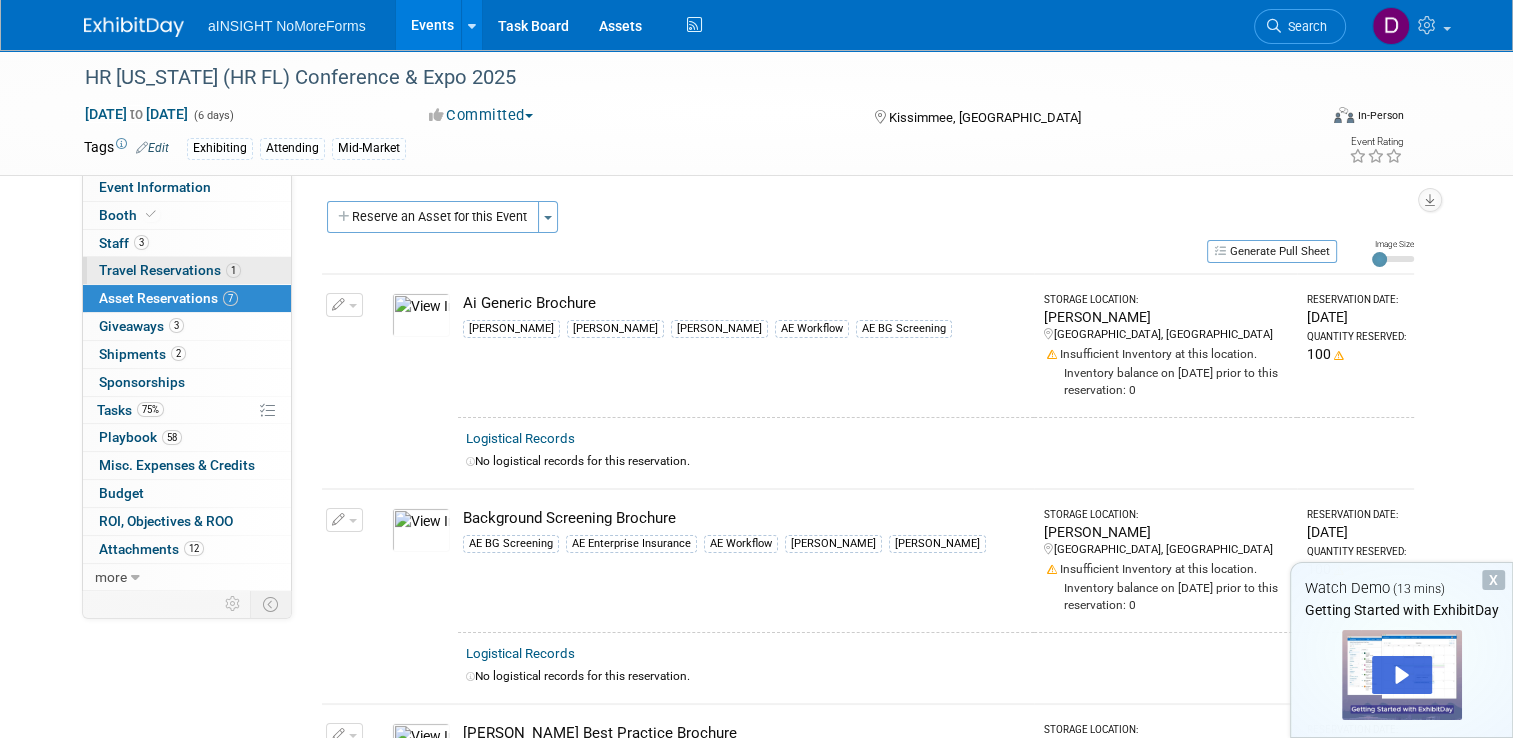 click on "1
Travel Reservations 1" at bounding box center [187, 270] 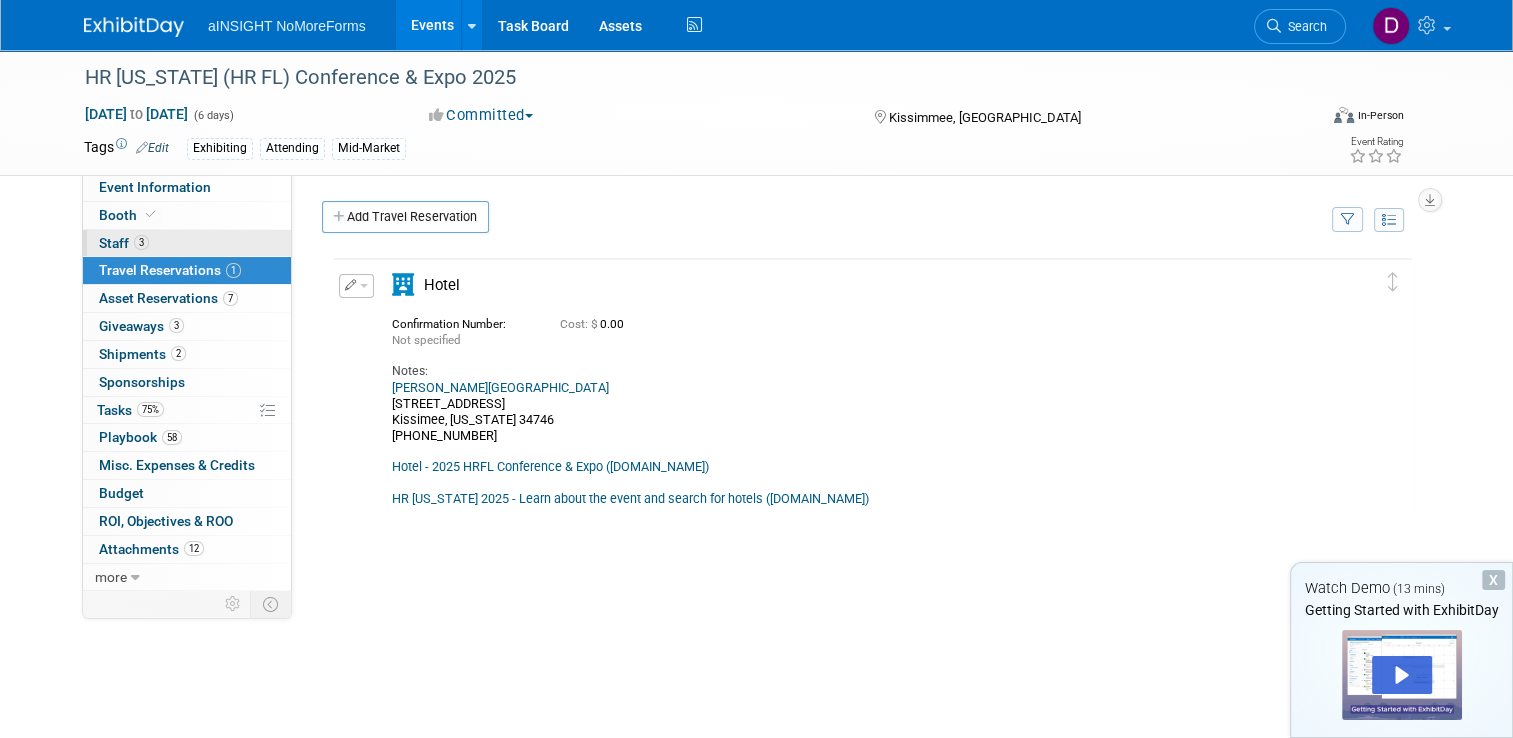 click on "3
Staff 3" at bounding box center (187, 243) 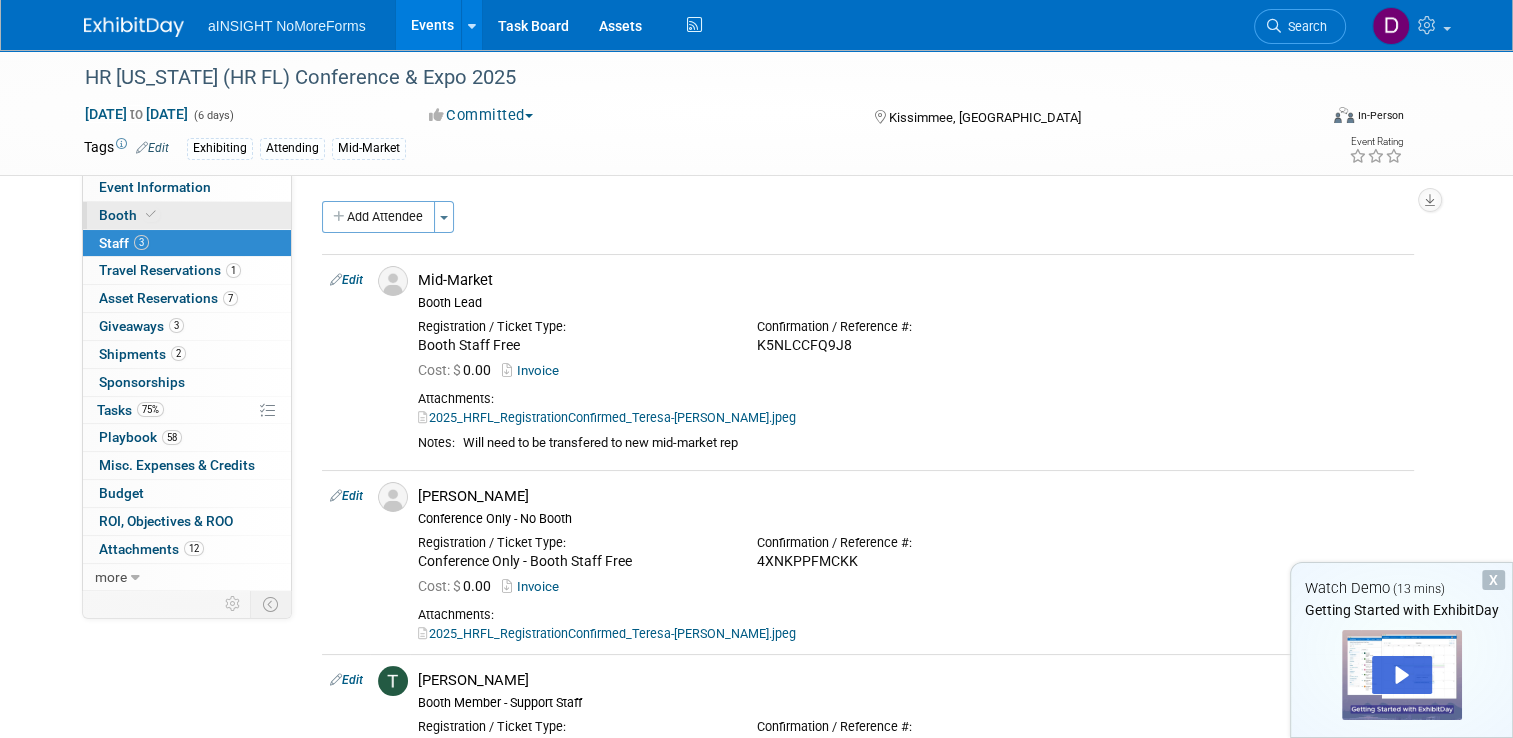 click at bounding box center (151, 214) 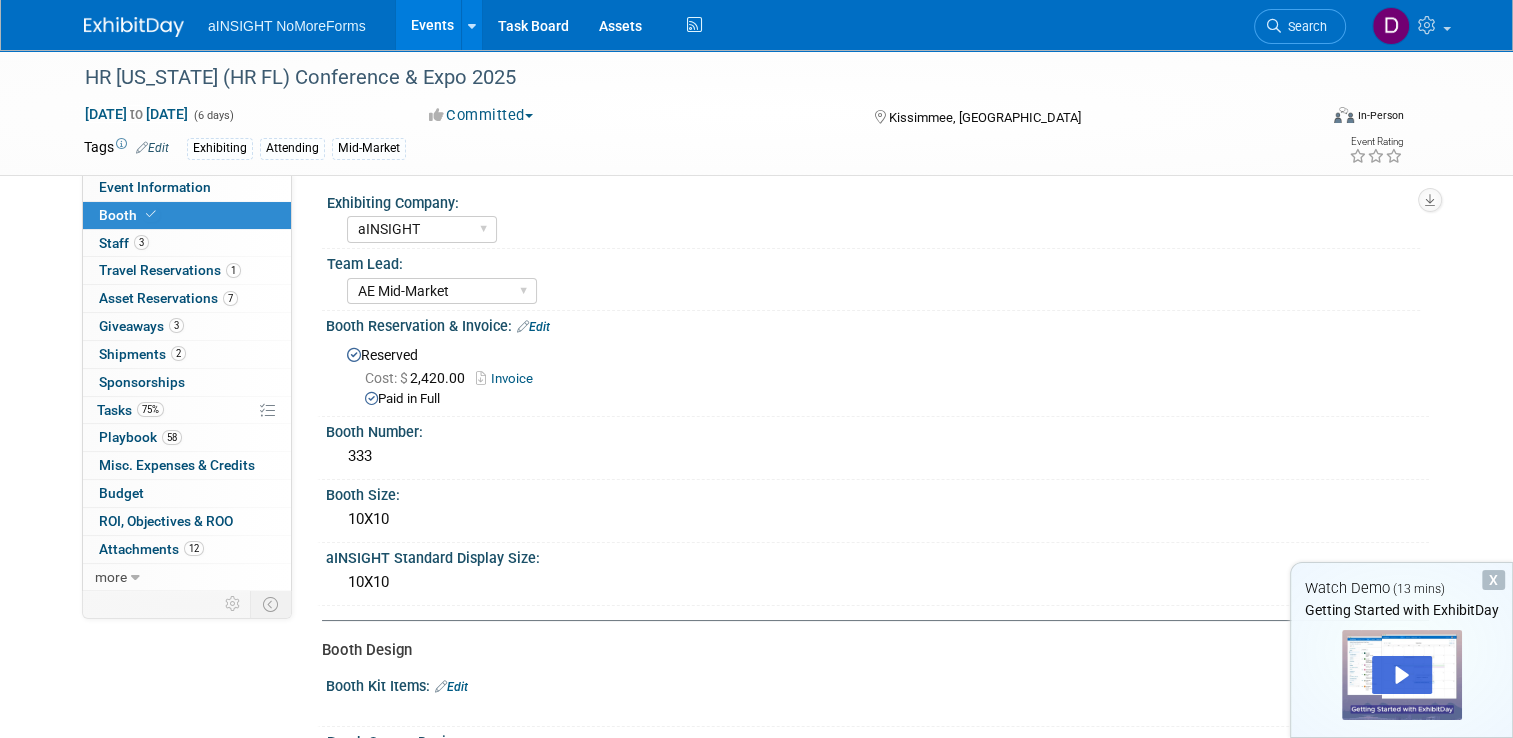 scroll, scrollTop: 52, scrollLeft: 0, axis: vertical 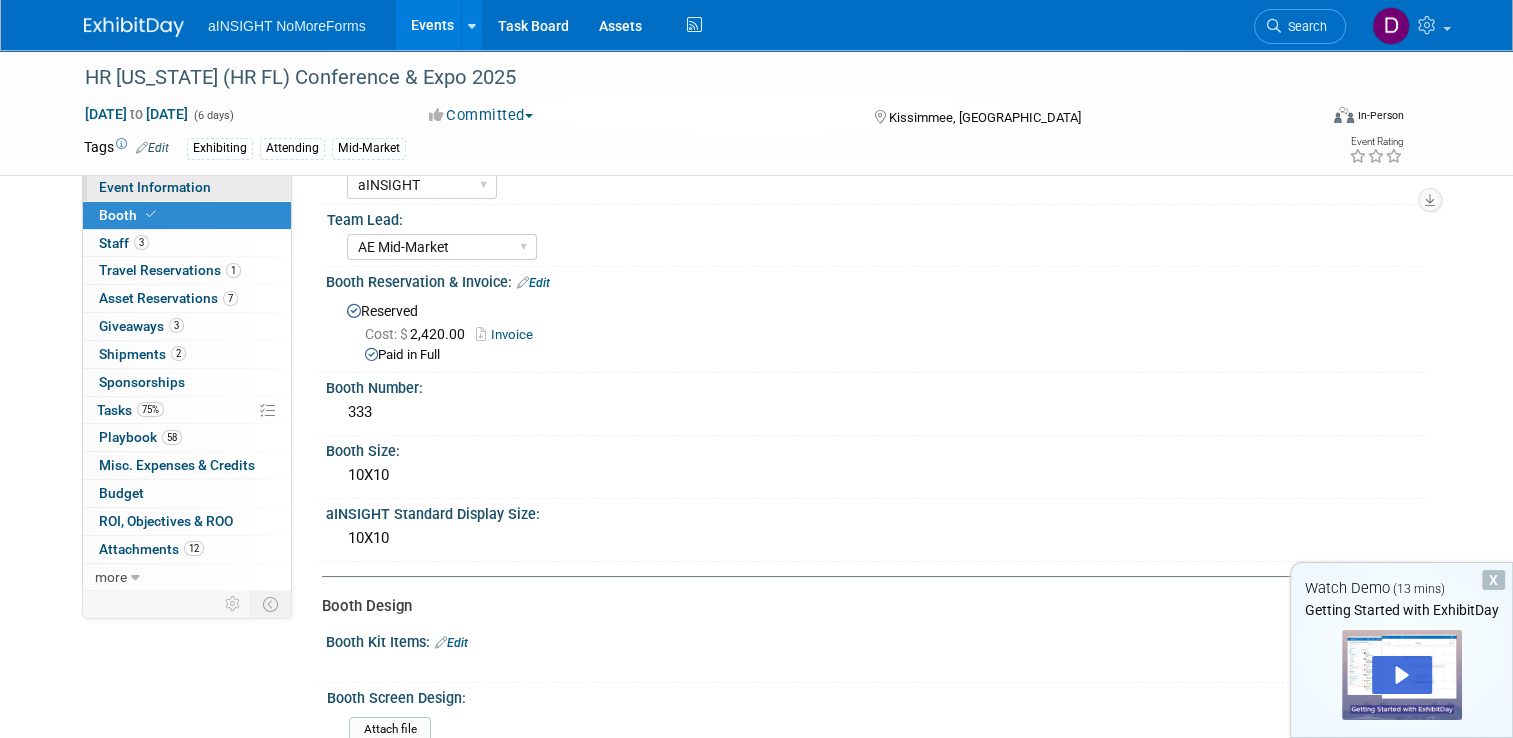 click on "Event Information" at bounding box center [187, 187] 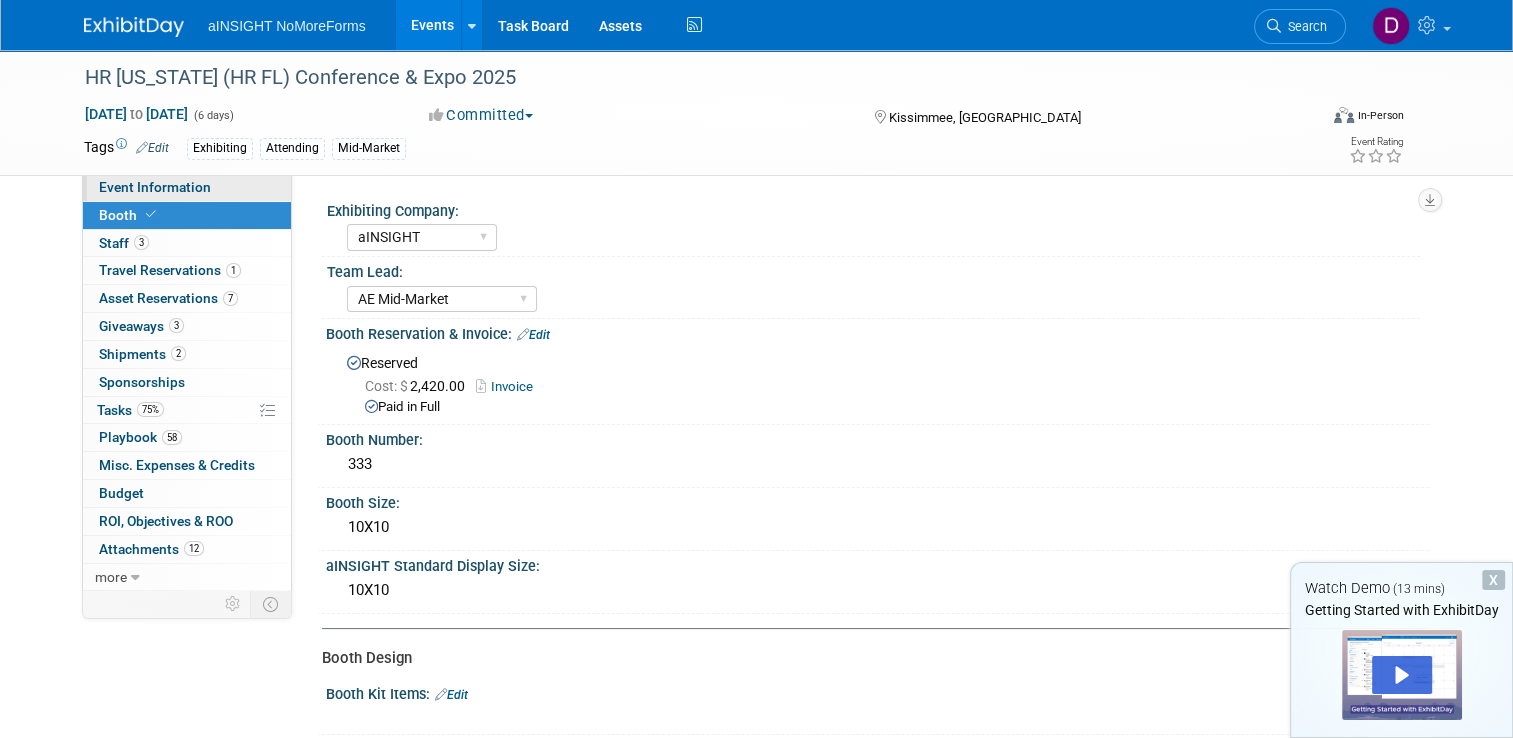 select on "aINSIGHT" 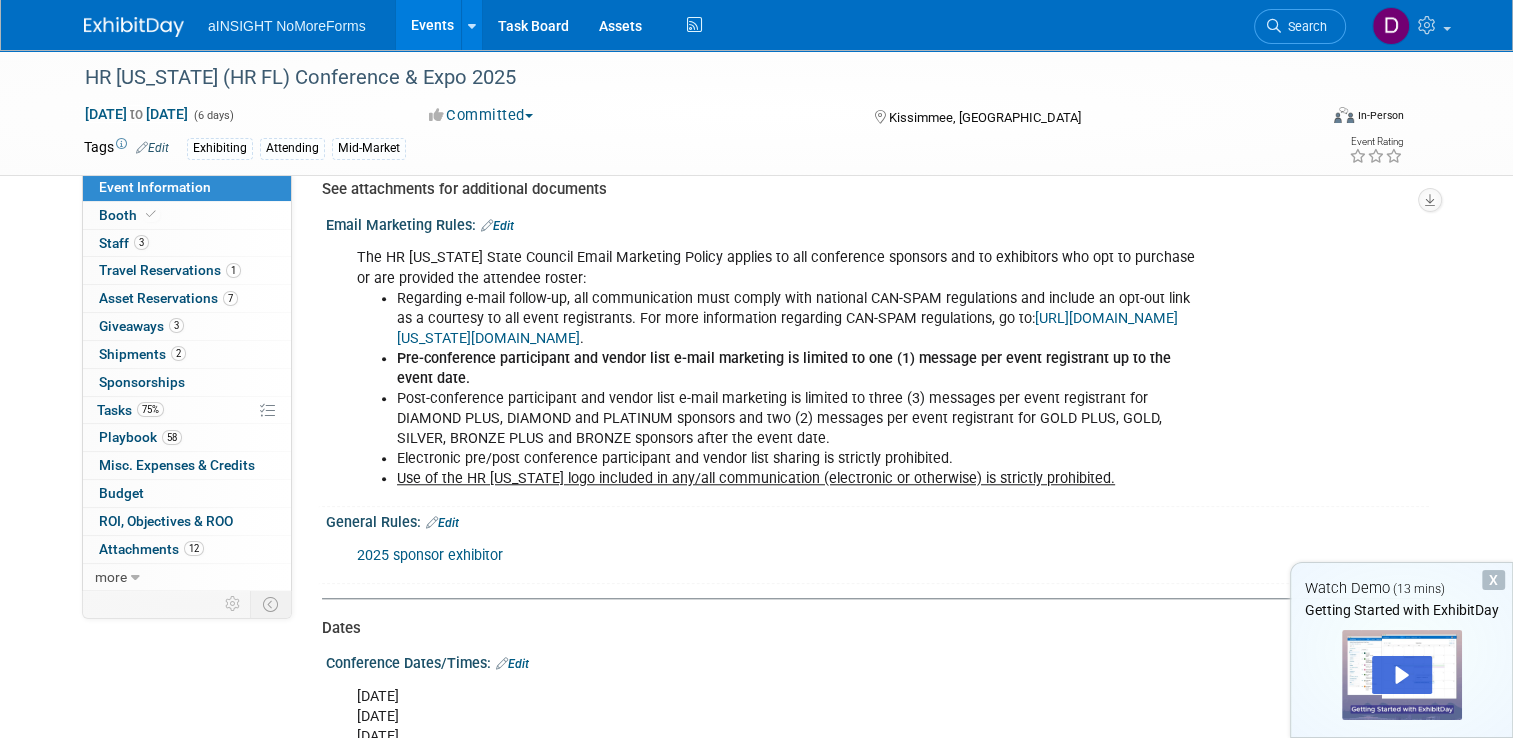 scroll, scrollTop: 1619, scrollLeft: 0, axis: vertical 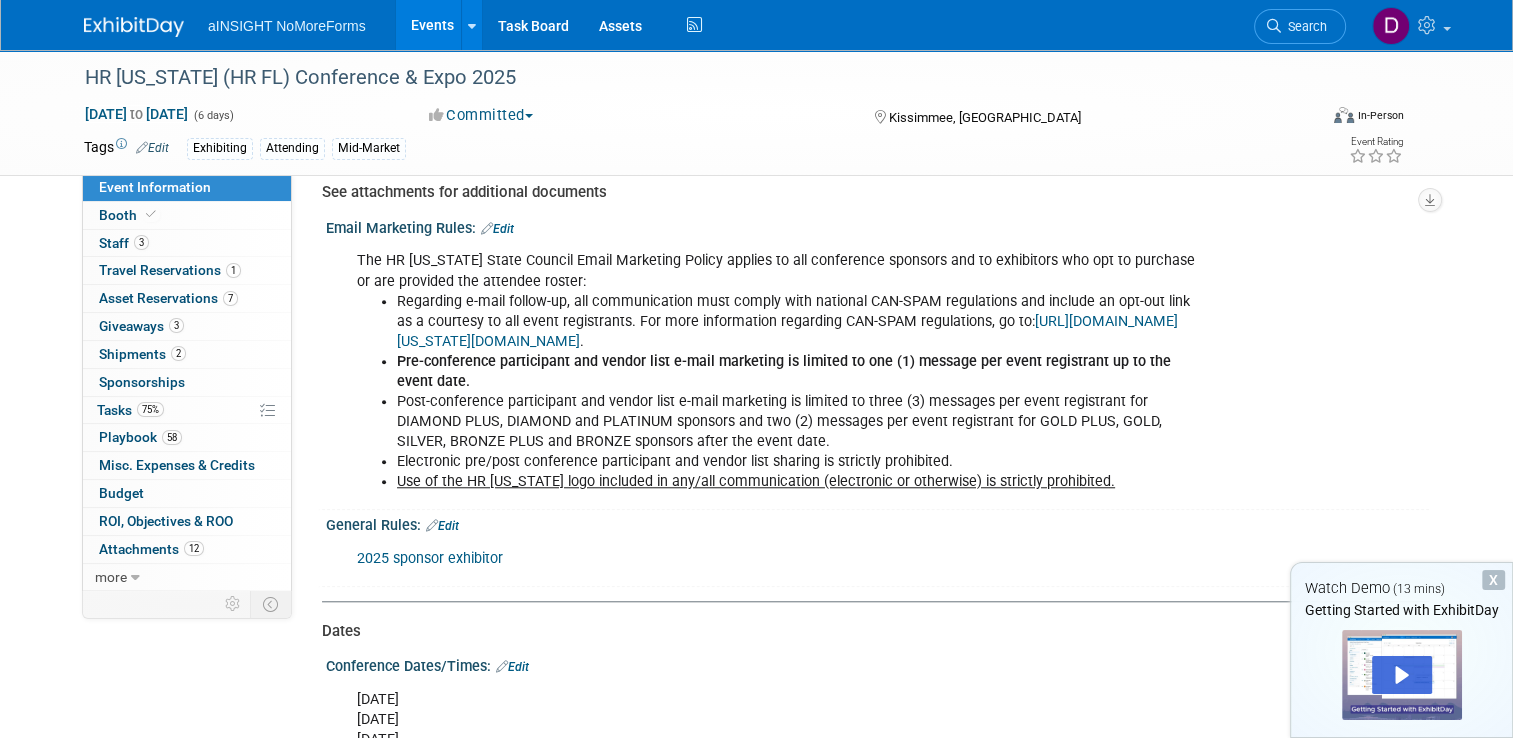 click on "2025 sponsor exhibitor" at bounding box center (430, 558) 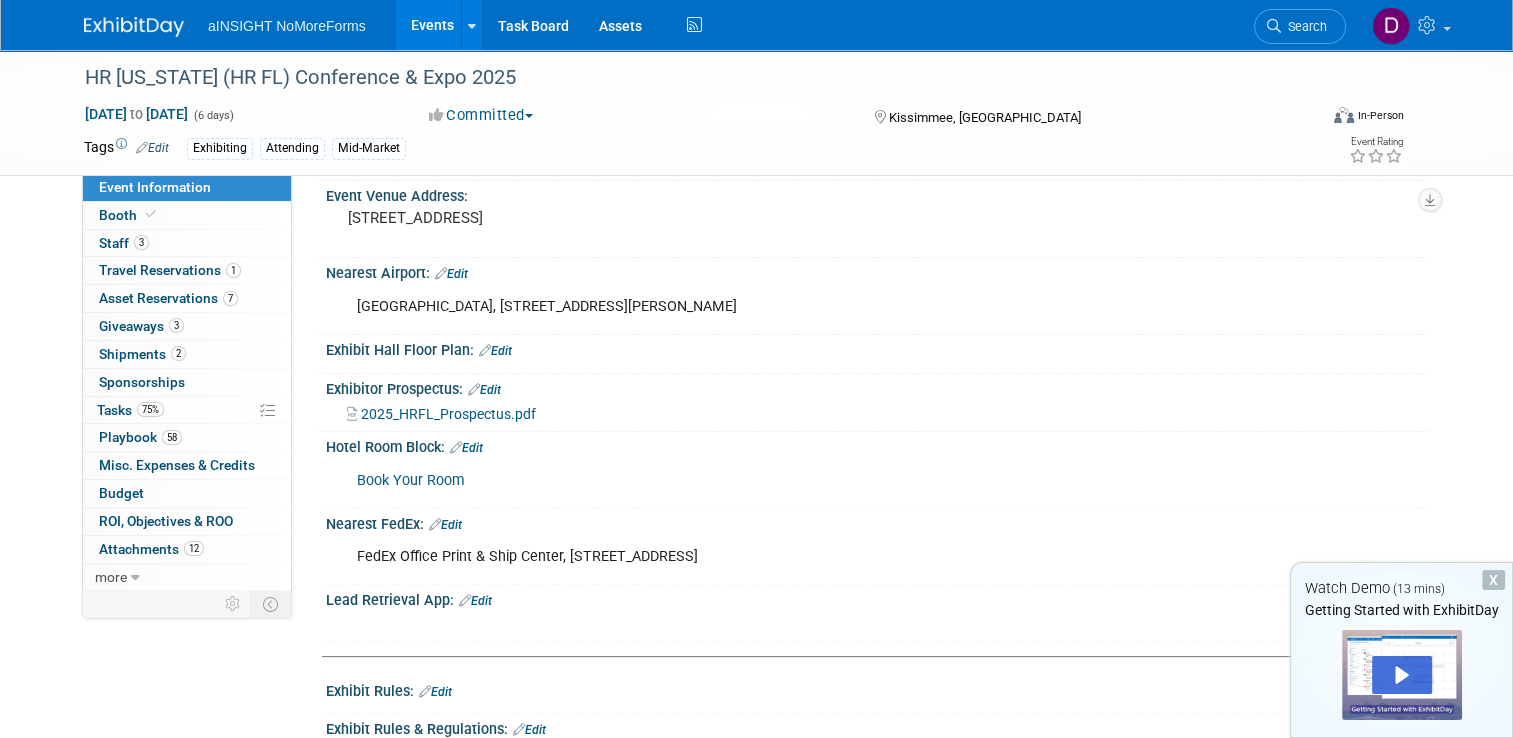 scroll, scrollTop: 436, scrollLeft: 0, axis: vertical 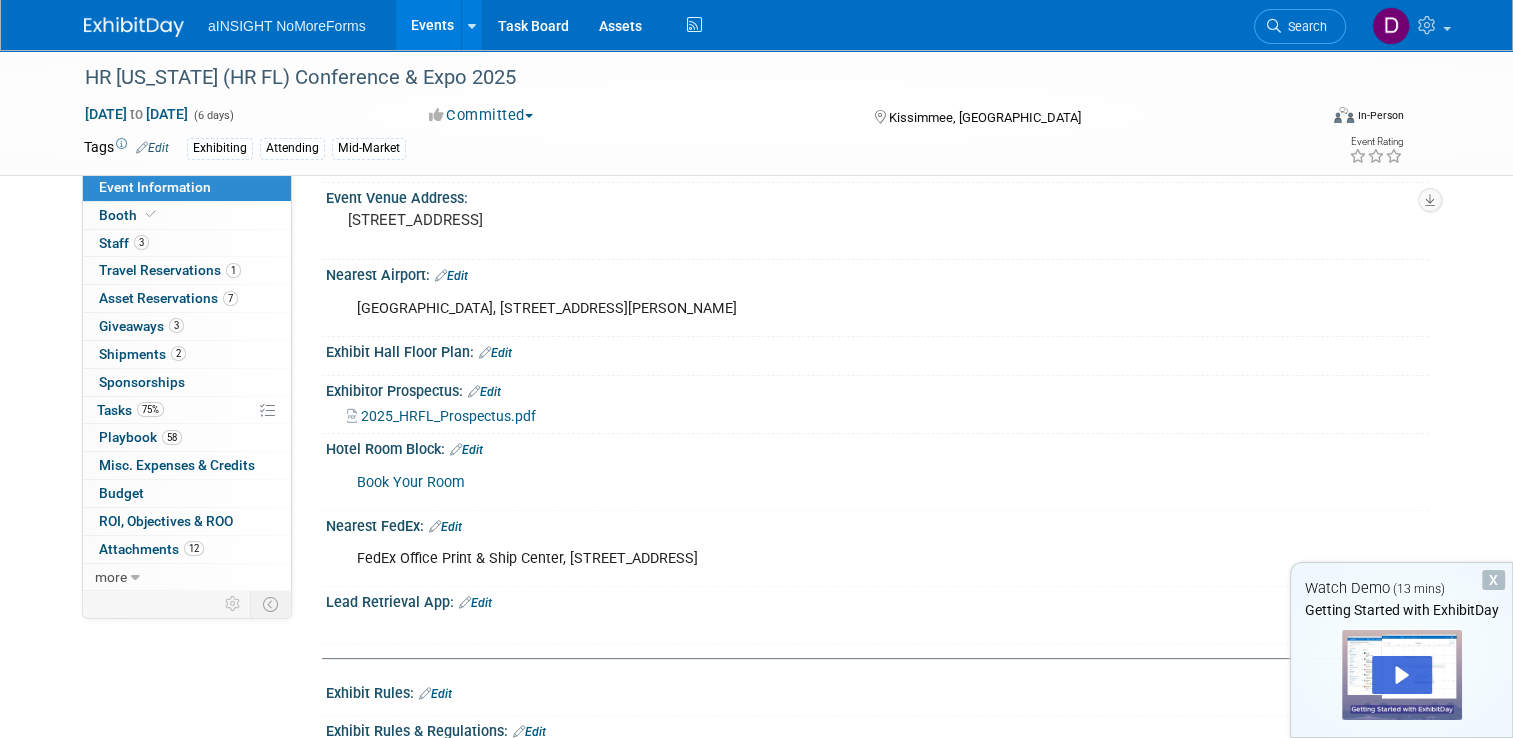 click on "2025_HRFL_Prospectus.pdf" at bounding box center (448, 416) 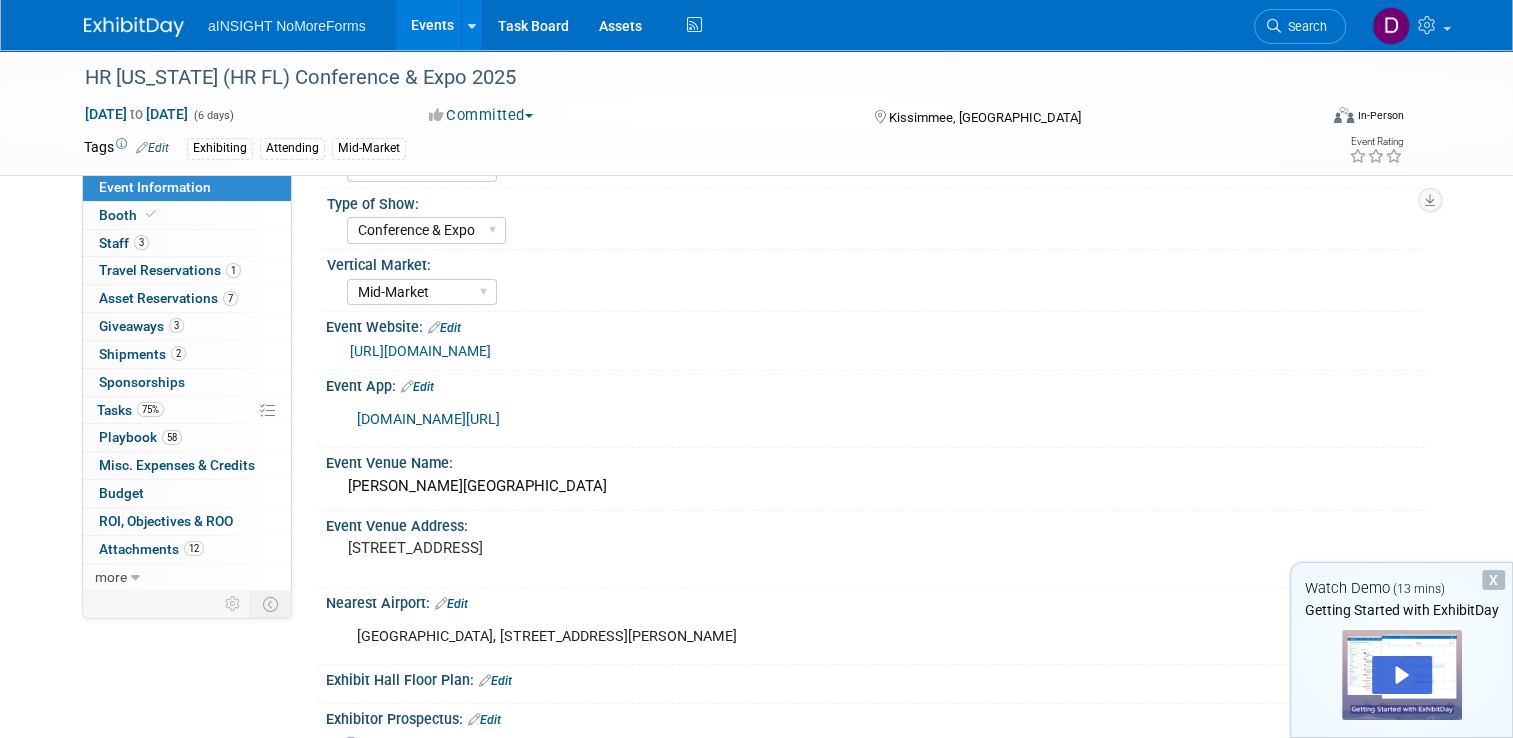 scroll, scrollTop: 103, scrollLeft: 0, axis: vertical 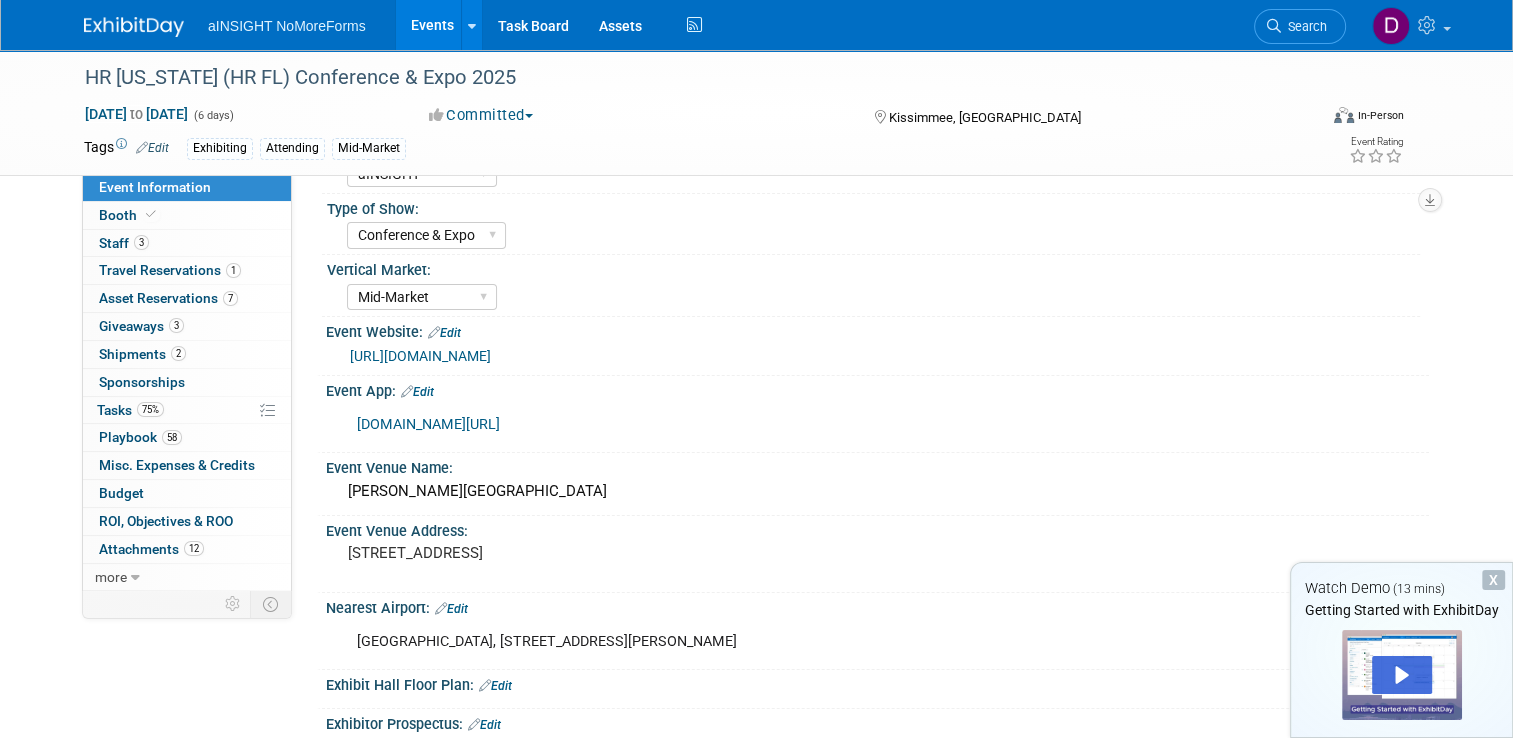 click on "http://hrfloridaconference.org" at bounding box center [420, 356] 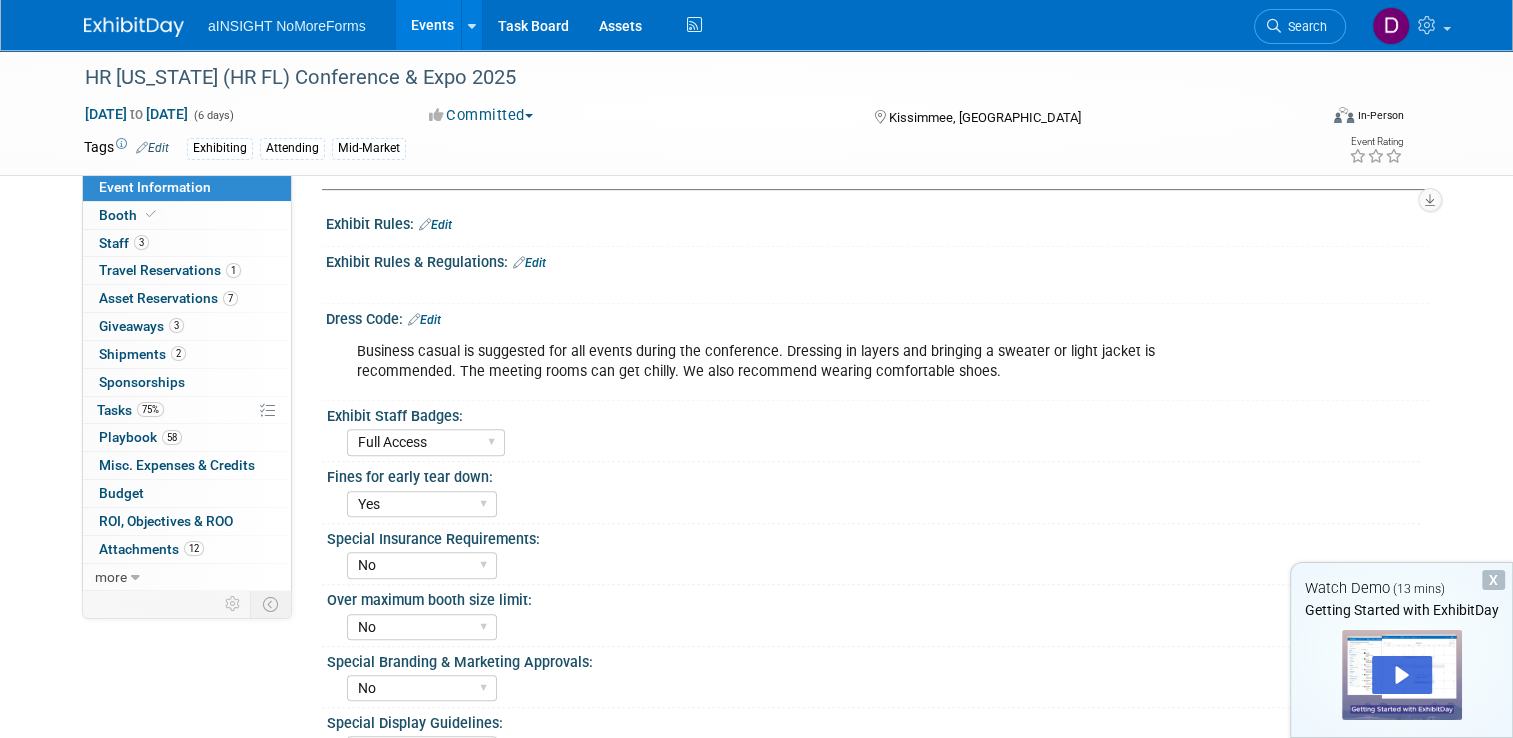 scroll, scrollTop: 906, scrollLeft: 0, axis: vertical 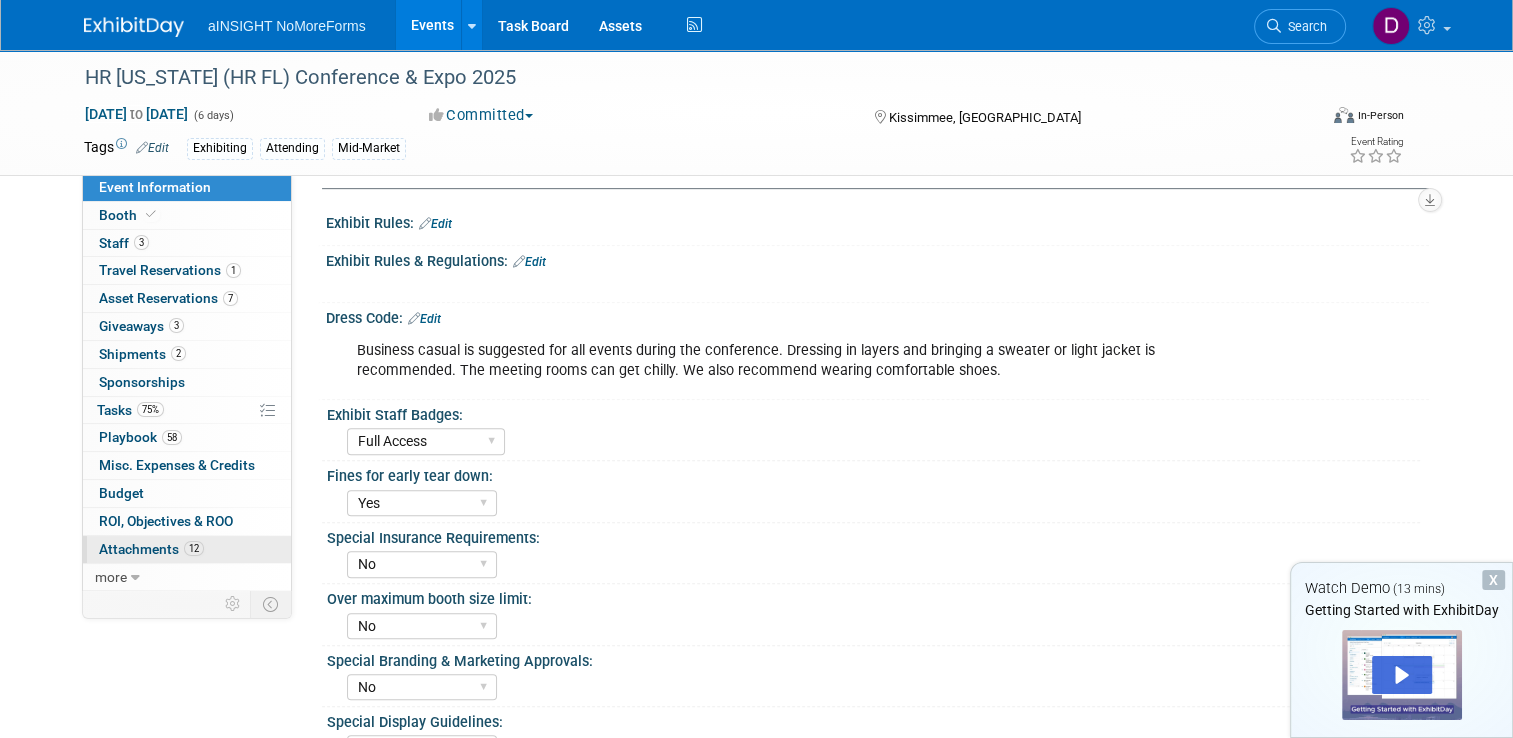 click on "Attachments 12" at bounding box center [151, 549] 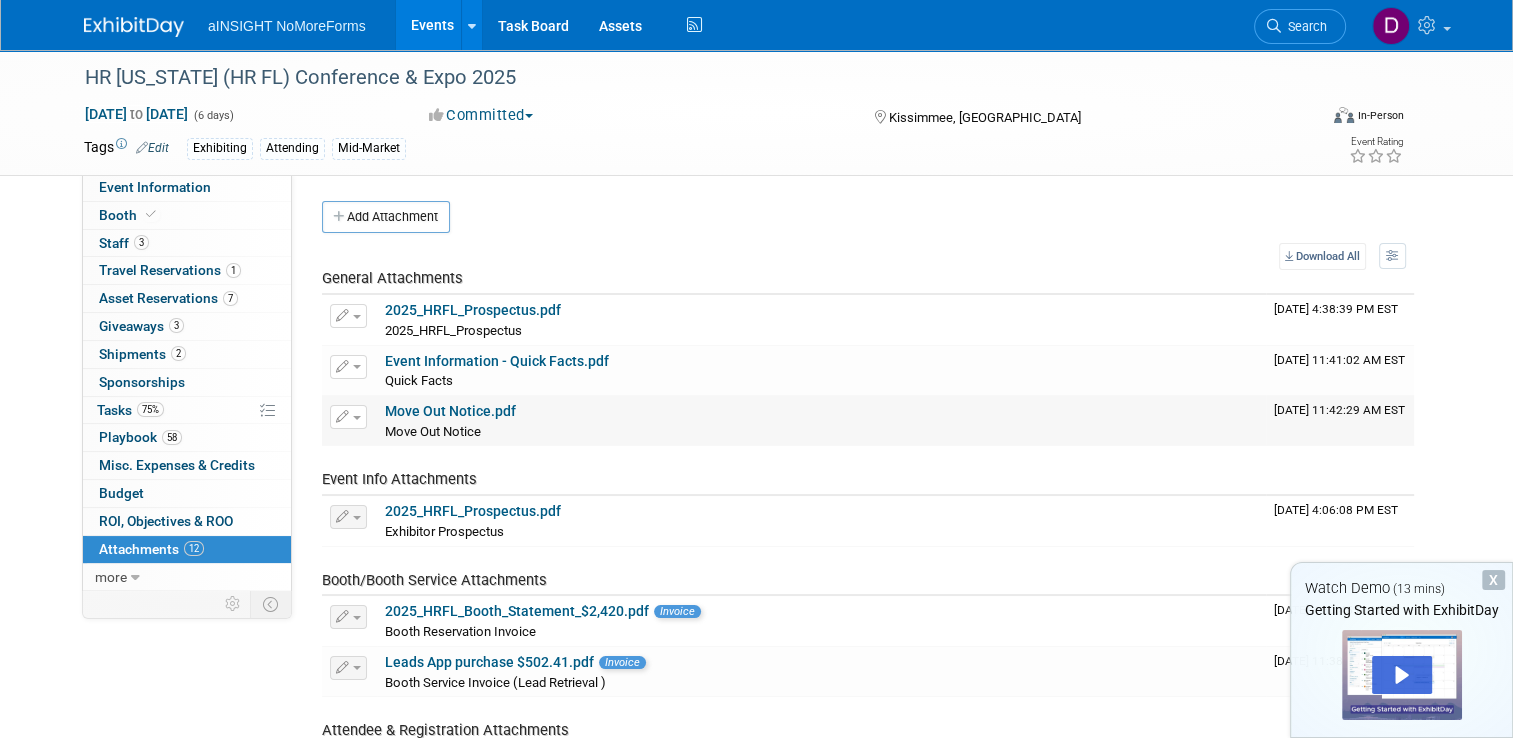 scroll, scrollTop: 94, scrollLeft: 0, axis: vertical 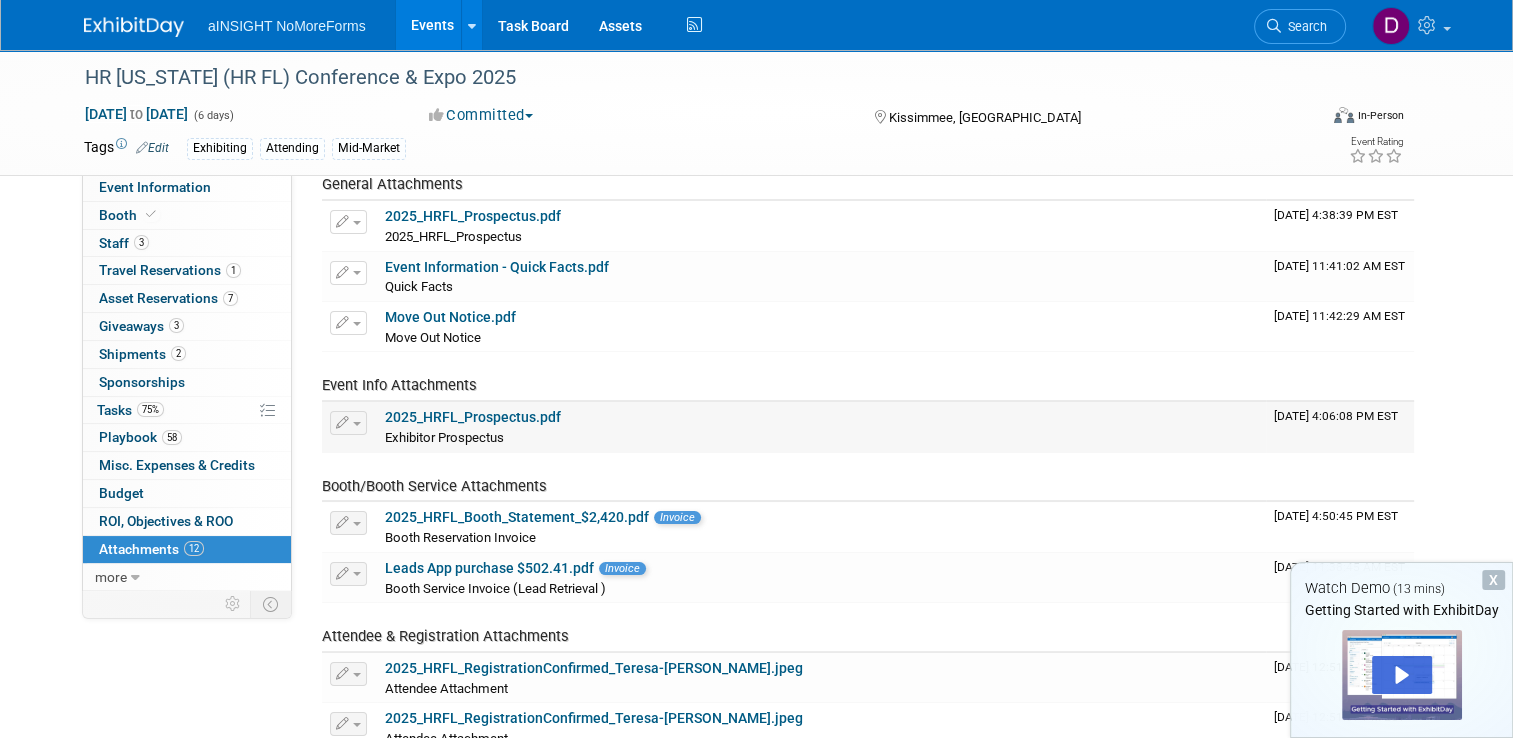 click on "2025_HRFL_Prospectus.pdf" at bounding box center (473, 417) 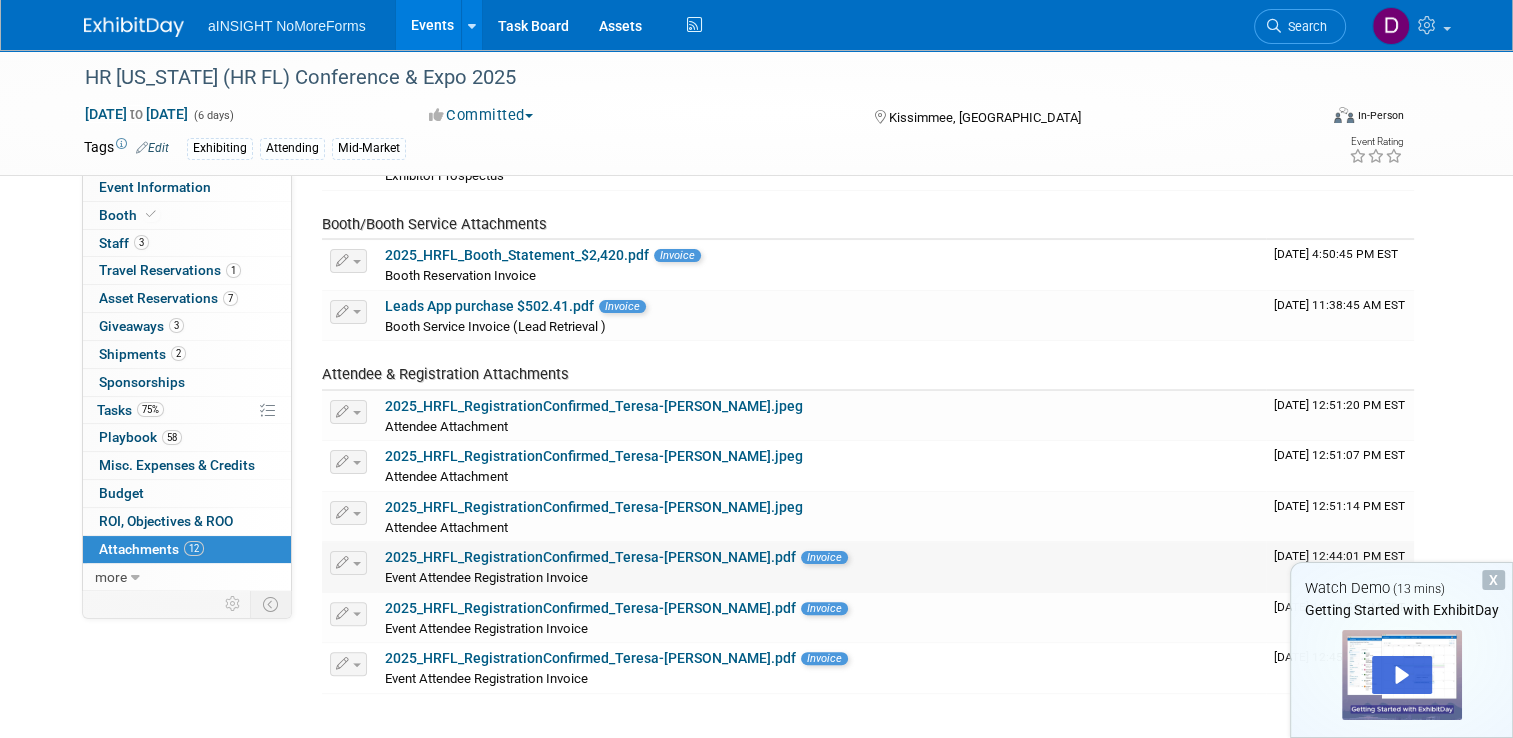 scroll, scrollTop: 355, scrollLeft: 0, axis: vertical 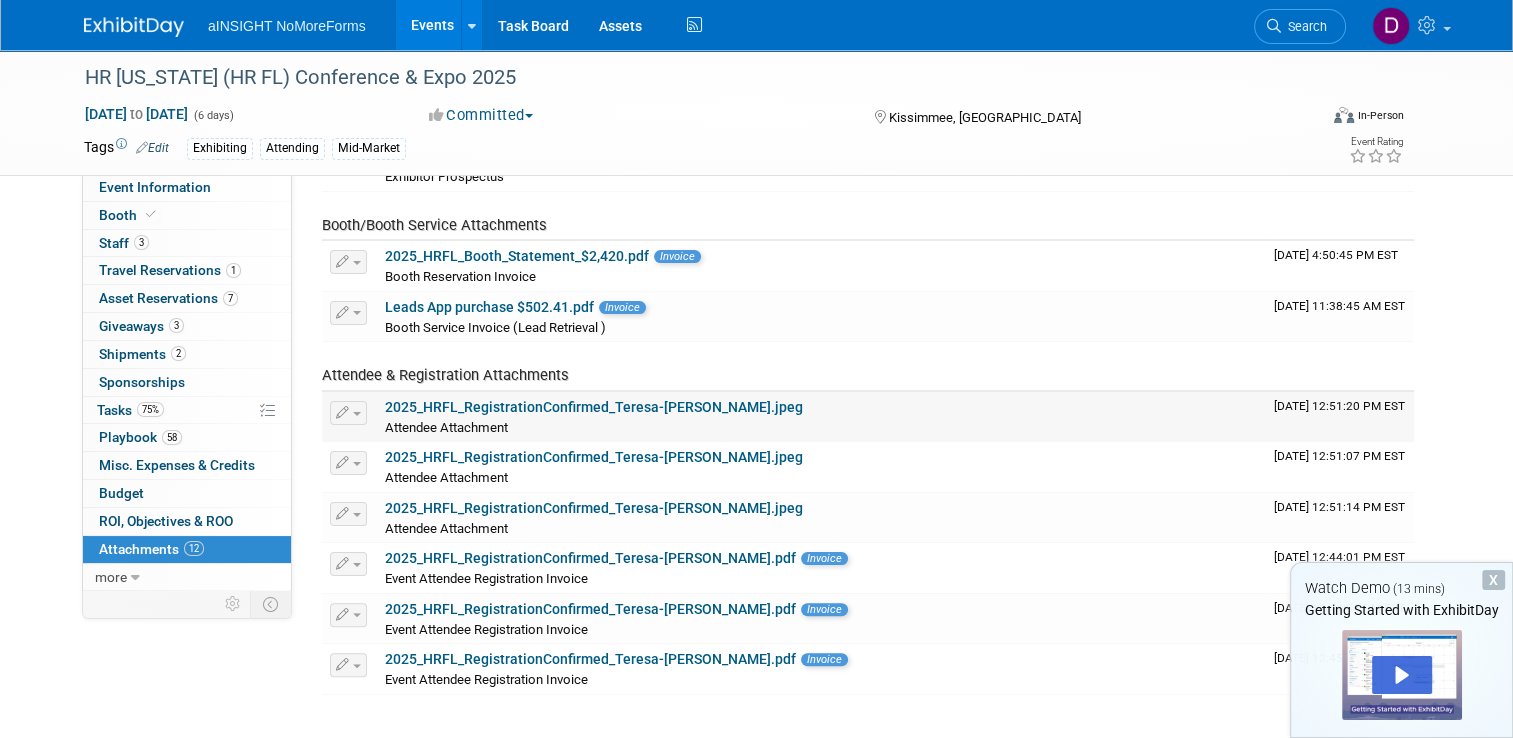 click on "2025_HRFL_RegistrationConfirmed_Teresa-Ralph-Jay.jpeg" at bounding box center (594, 407) 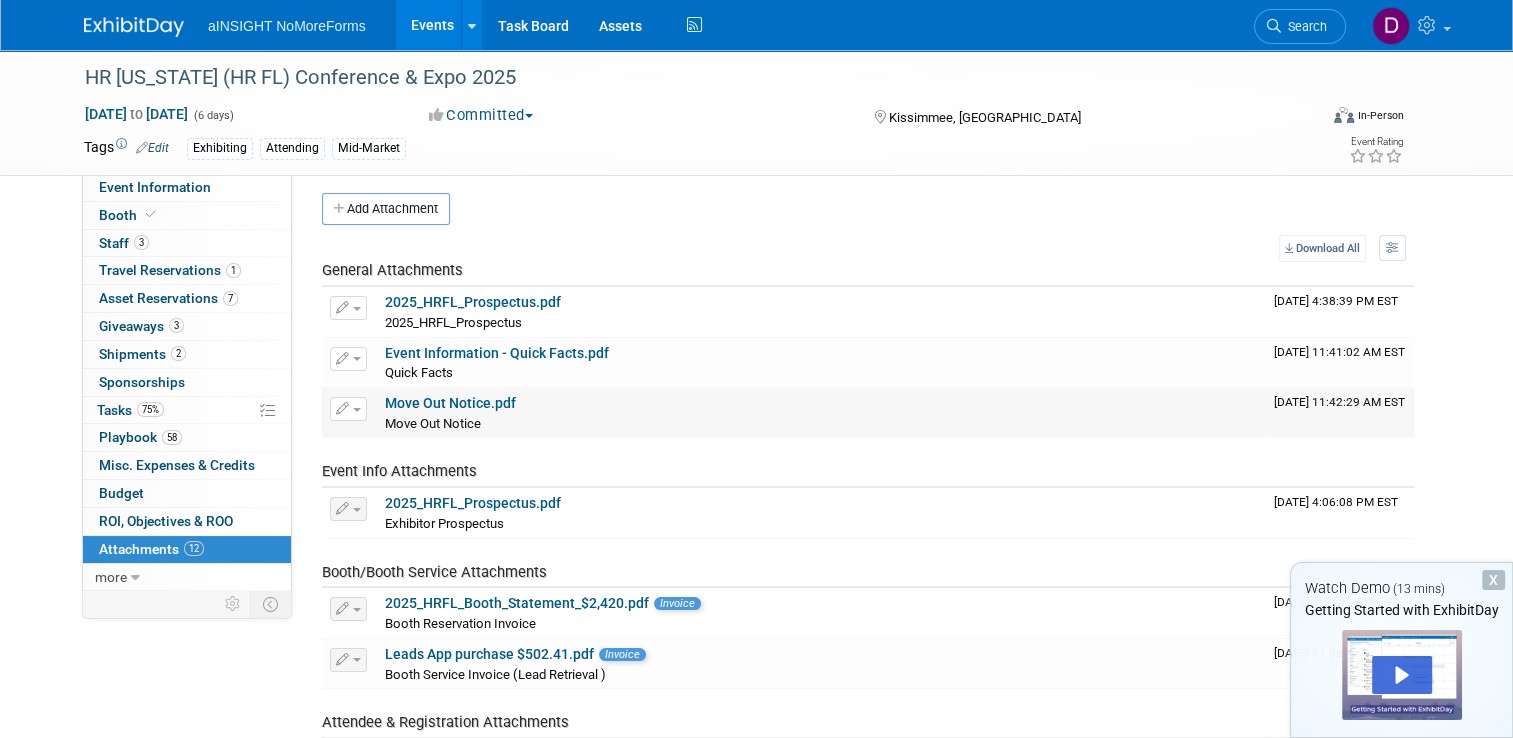 scroll, scrollTop: 15, scrollLeft: 0, axis: vertical 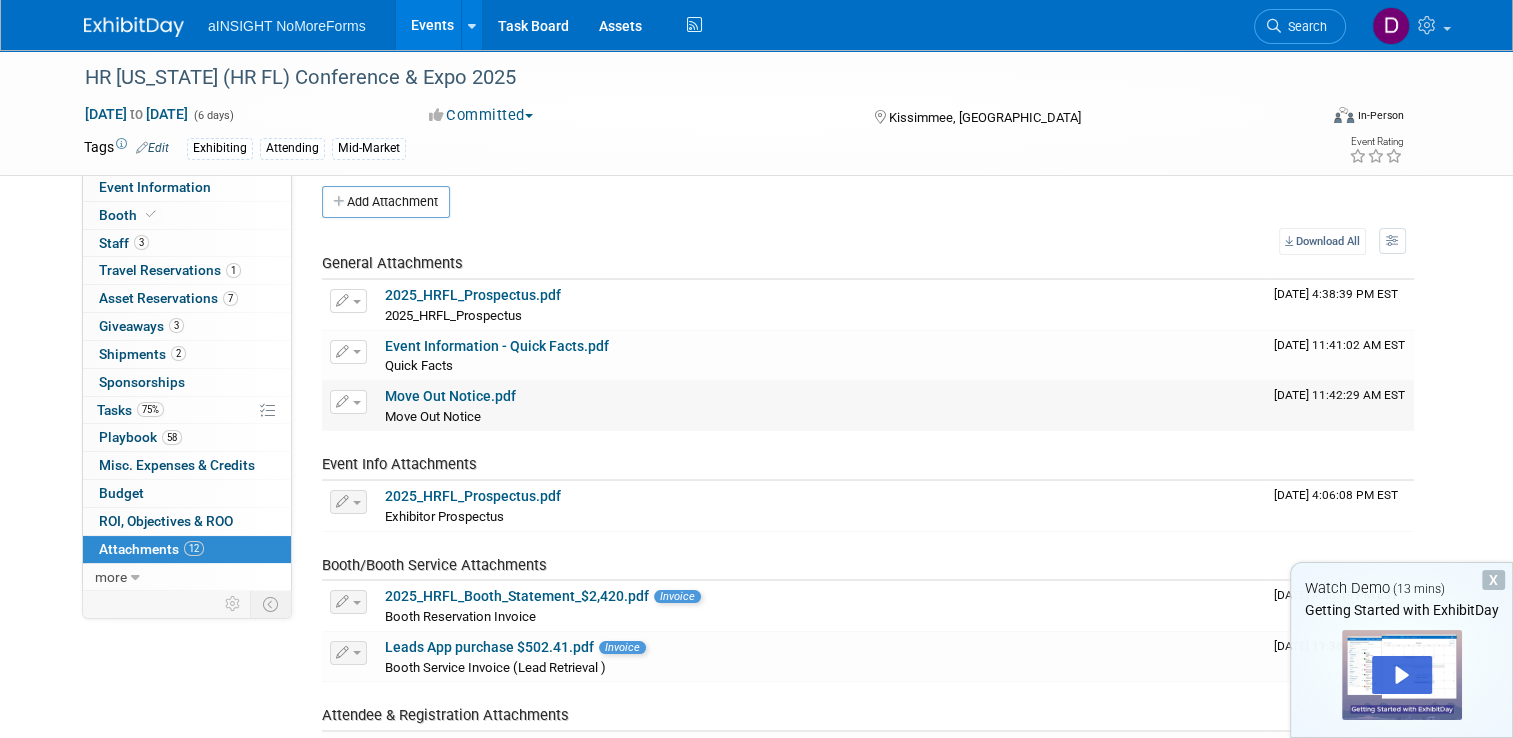 click on "Move Out Notice.pdf" at bounding box center [450, 396] 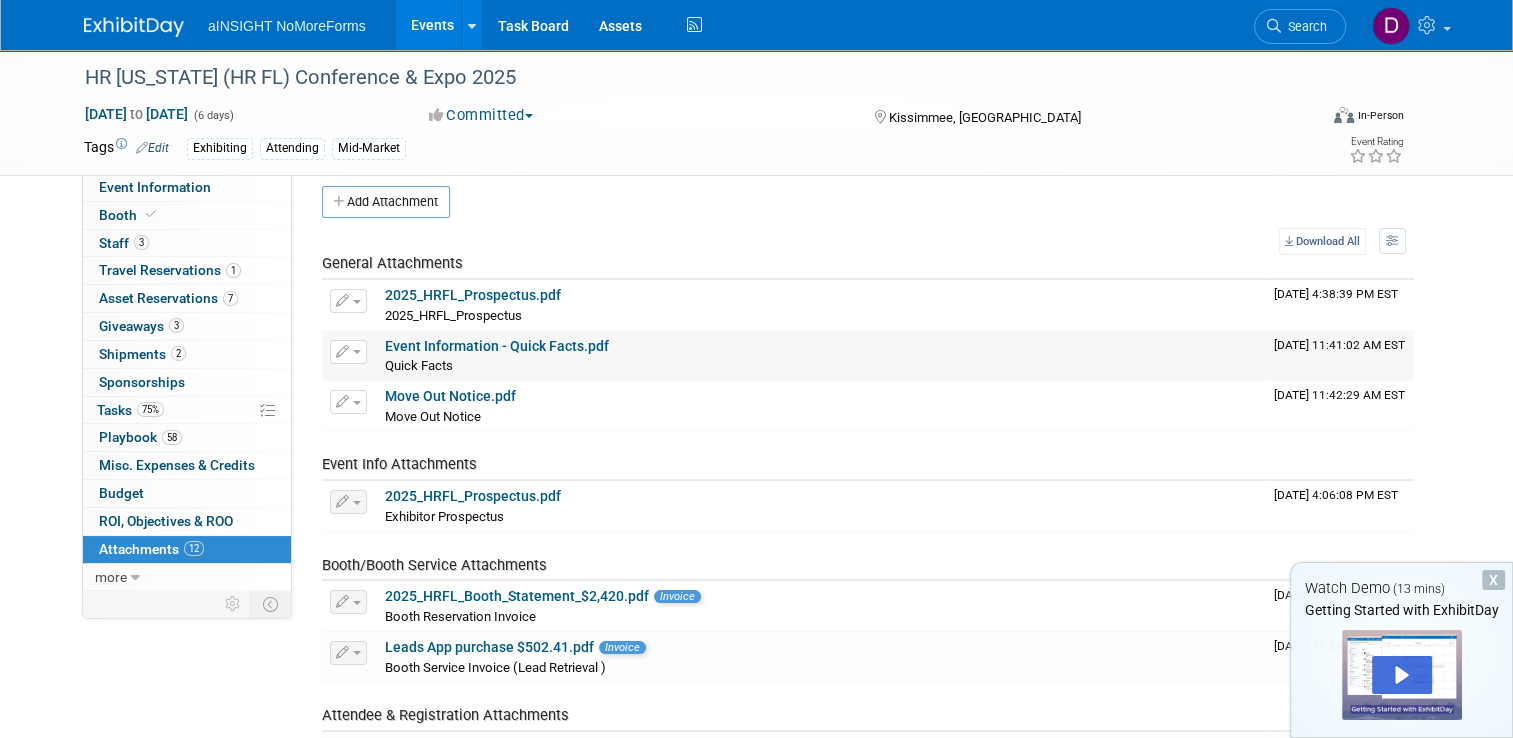 scroll, scrollTop: 0, scrollLeft: 0, axis: both 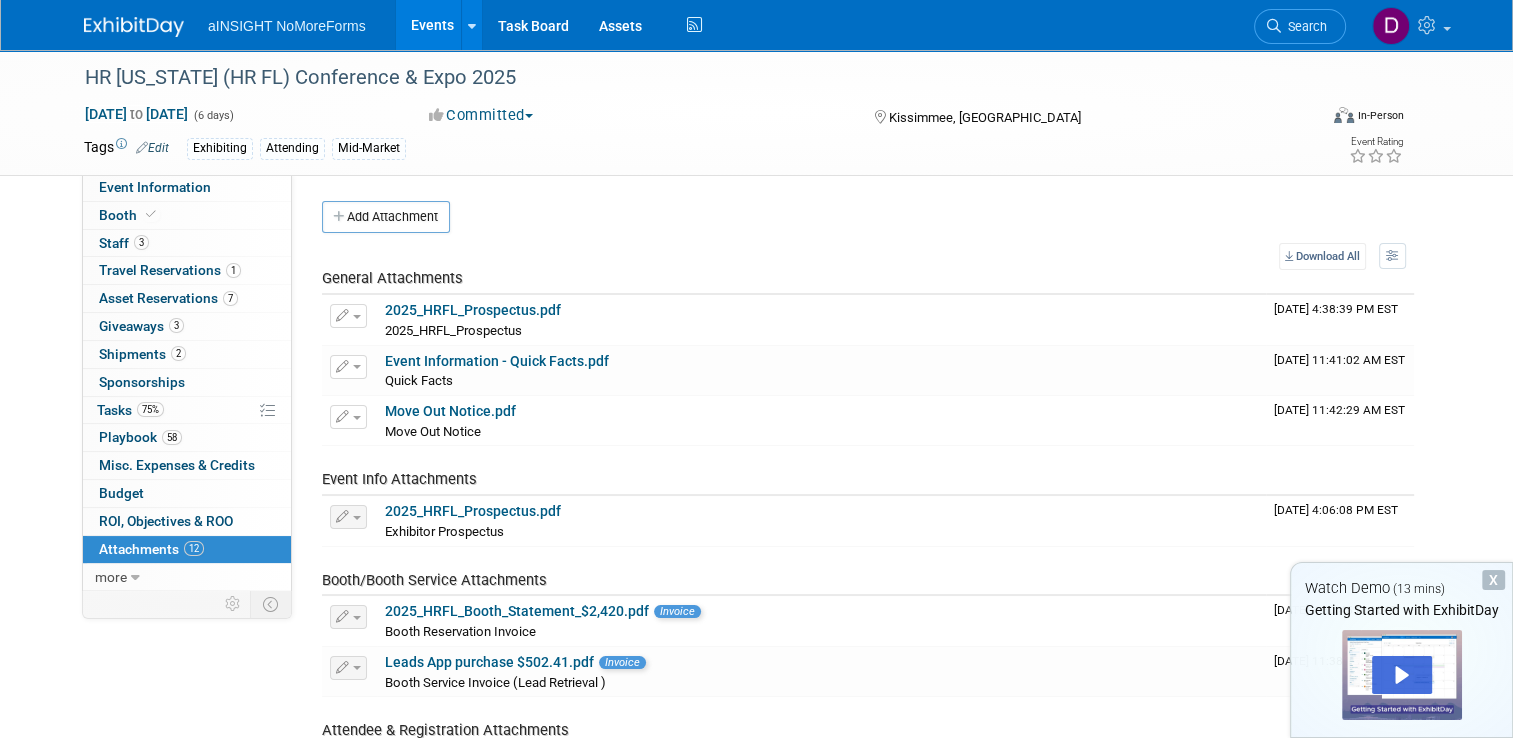 click on "Aug 23, 2025  to  Aug 28, 2025
(6 days)" at bounding box center (238, 114) 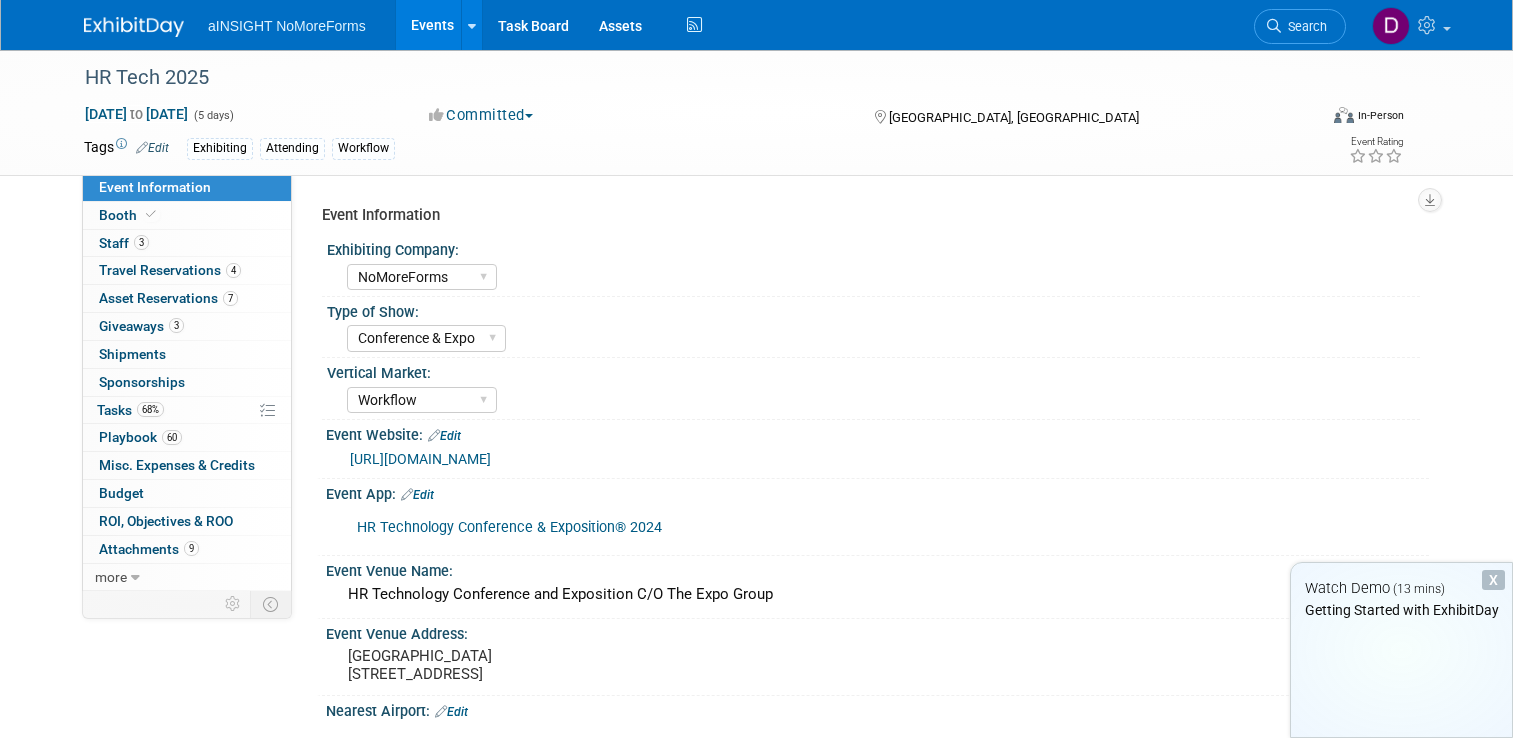 select on "NoMoreForms" 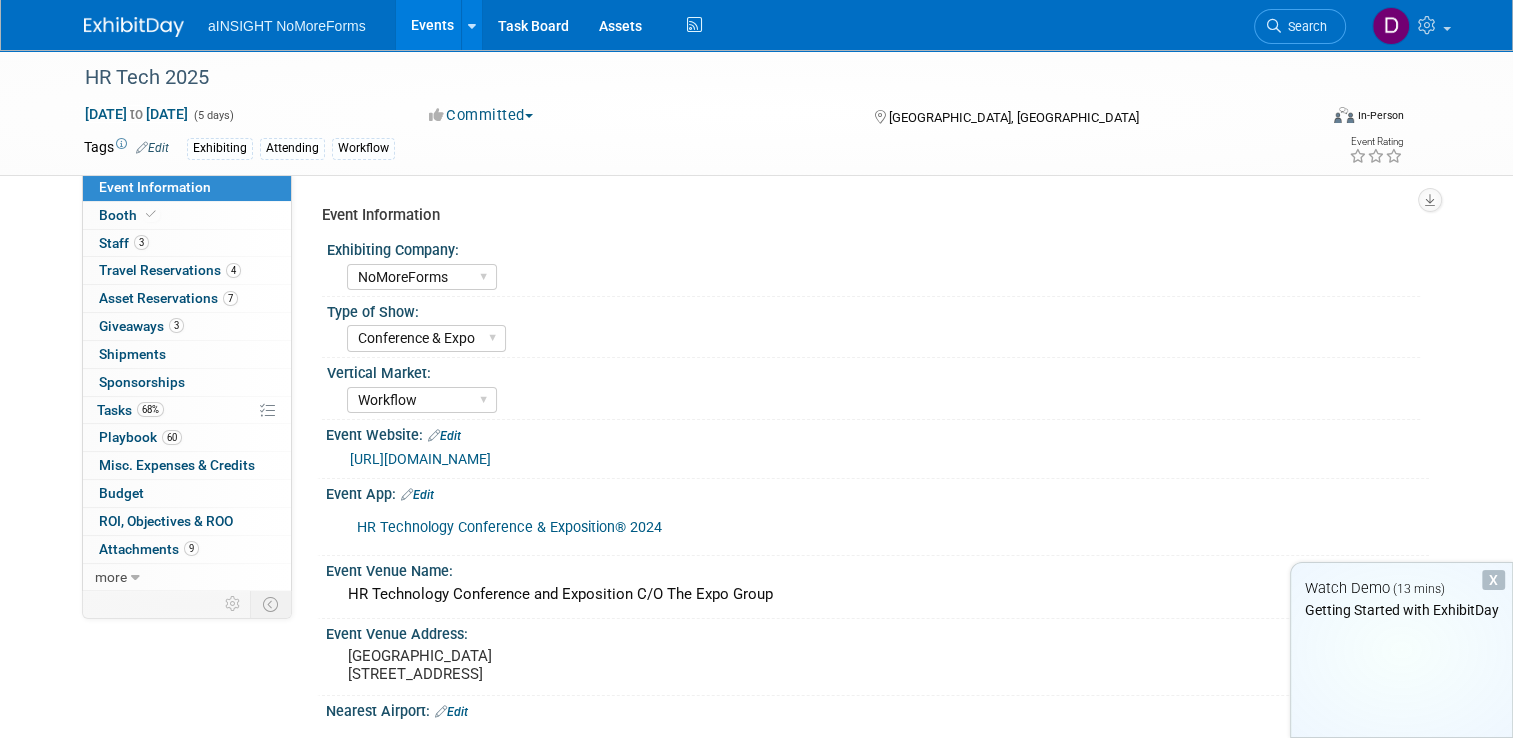 scroll, scrollTop: 0, scrollLeft: 0, axis: both 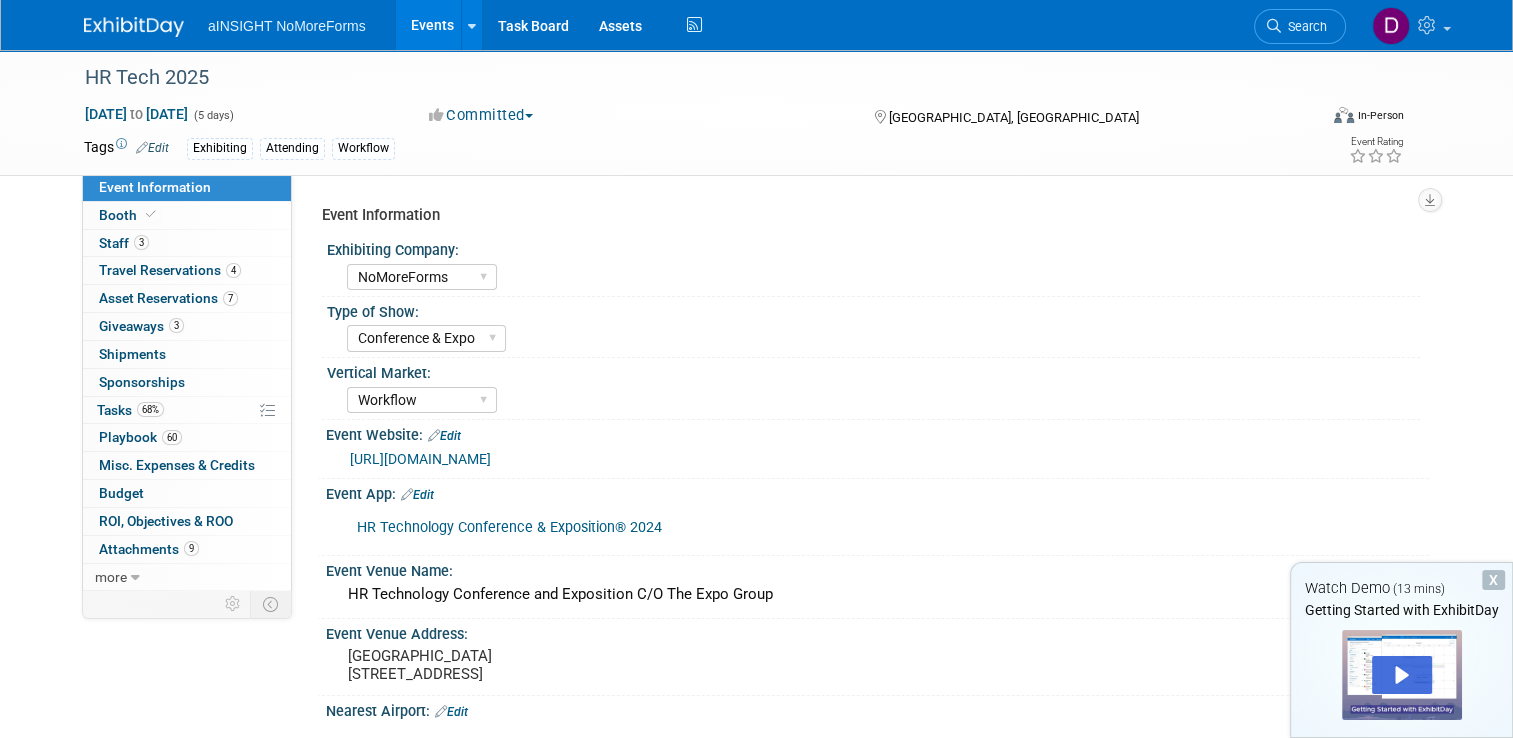 click on "[URL][DOMAIN_NAME]" at bounding box center [420, 459] 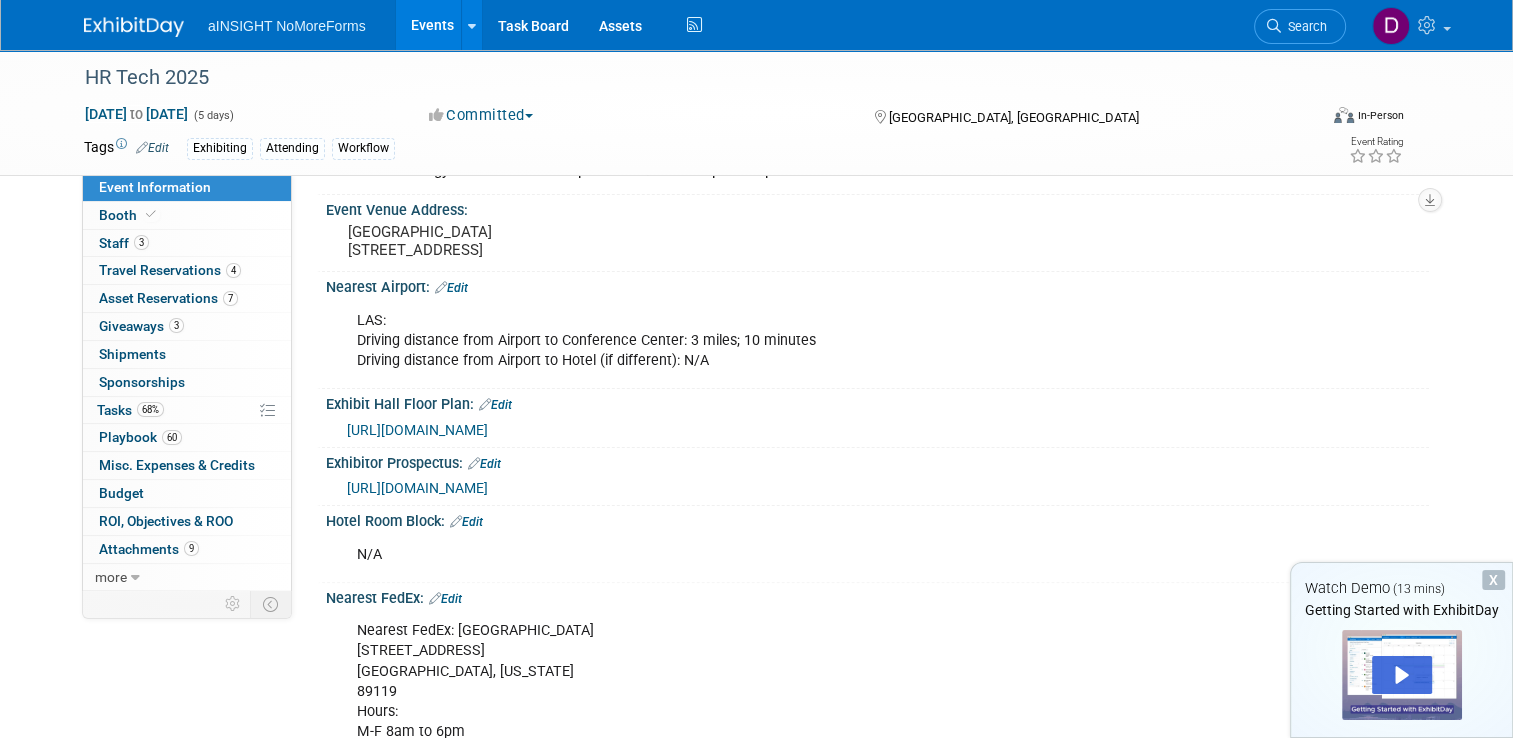 scroll, scrollTop: 415, scrollLeft: 0, axis: vertical 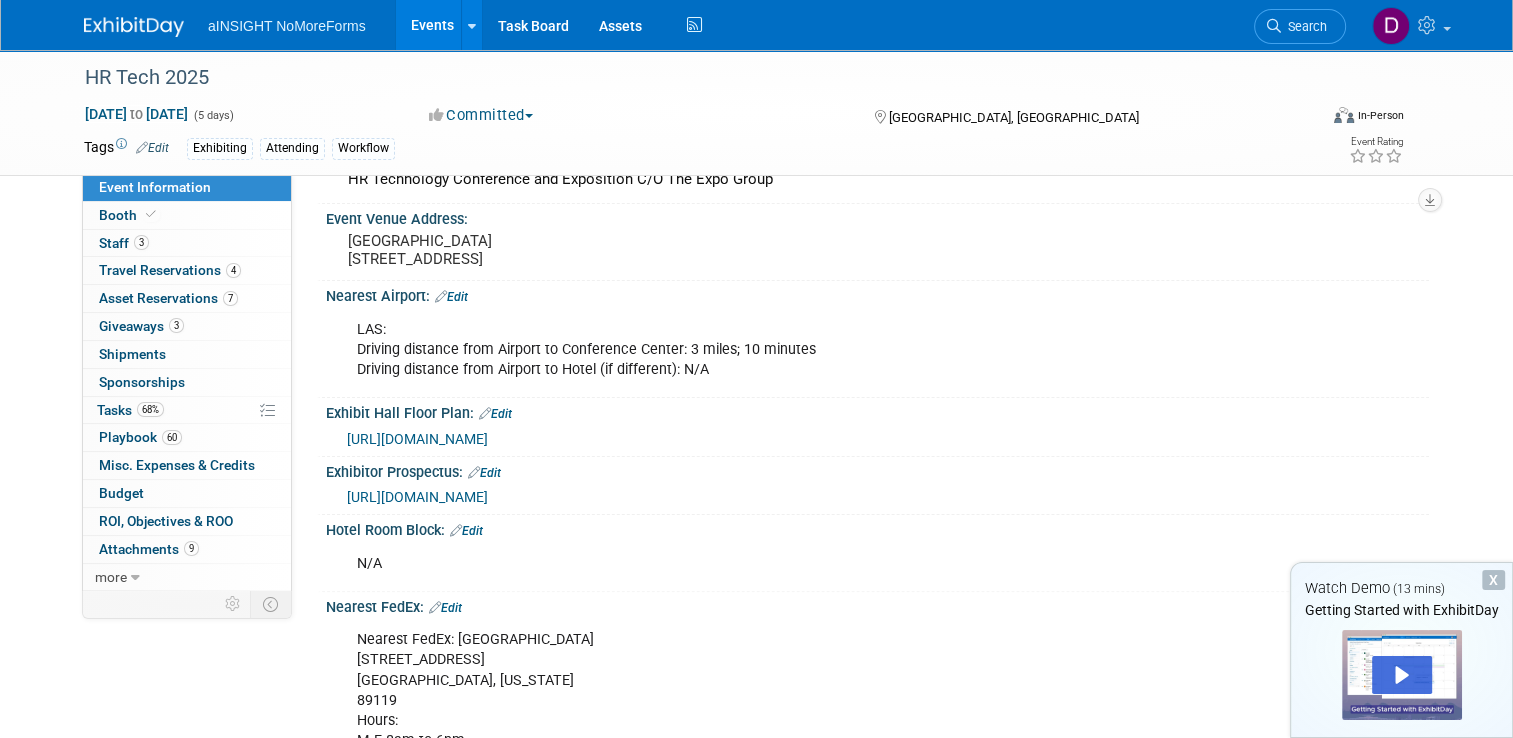 click on "[URL][DOMAIN_NAME]" at bounding box center [417, 497] 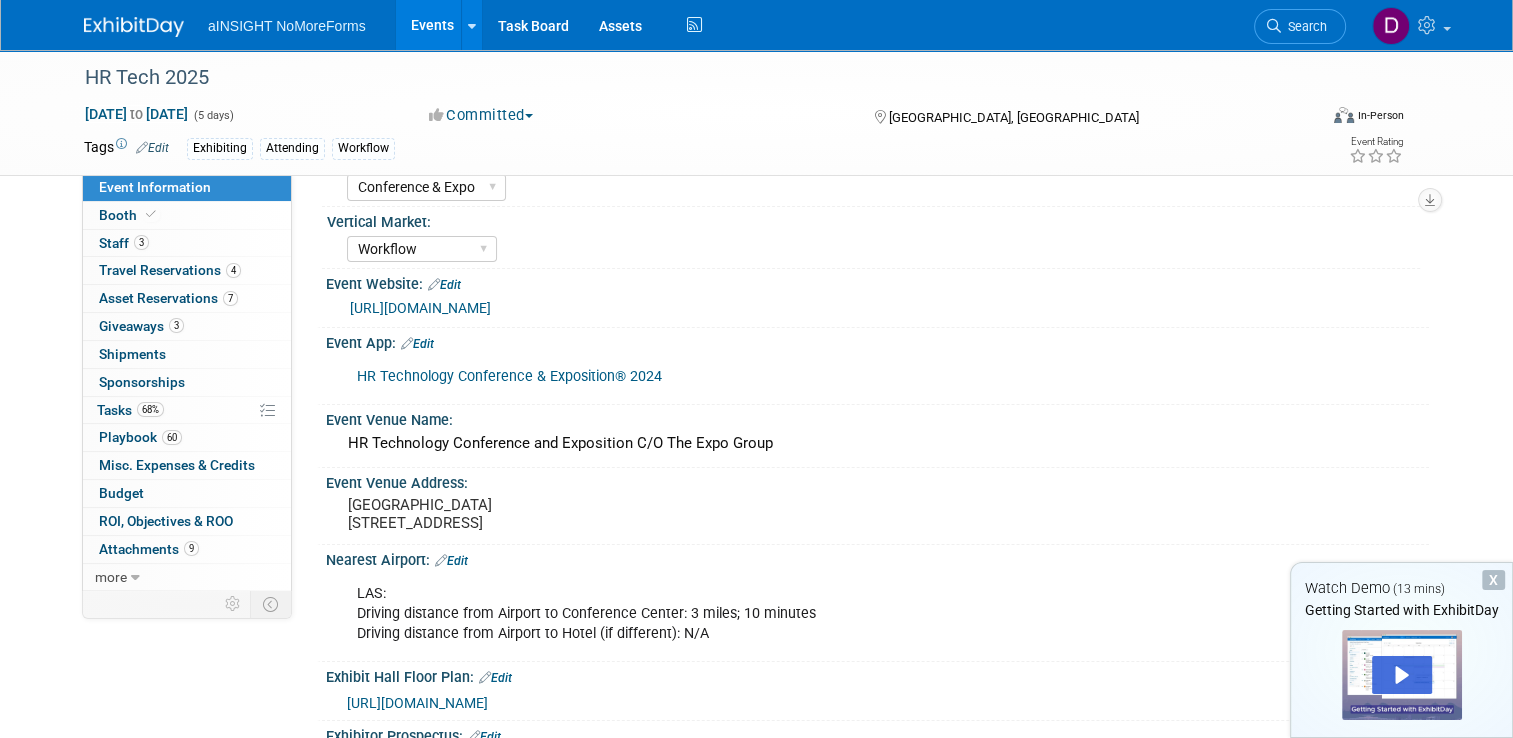 scroll, scrollTop: 0, scrollLeft: 0, axis: both 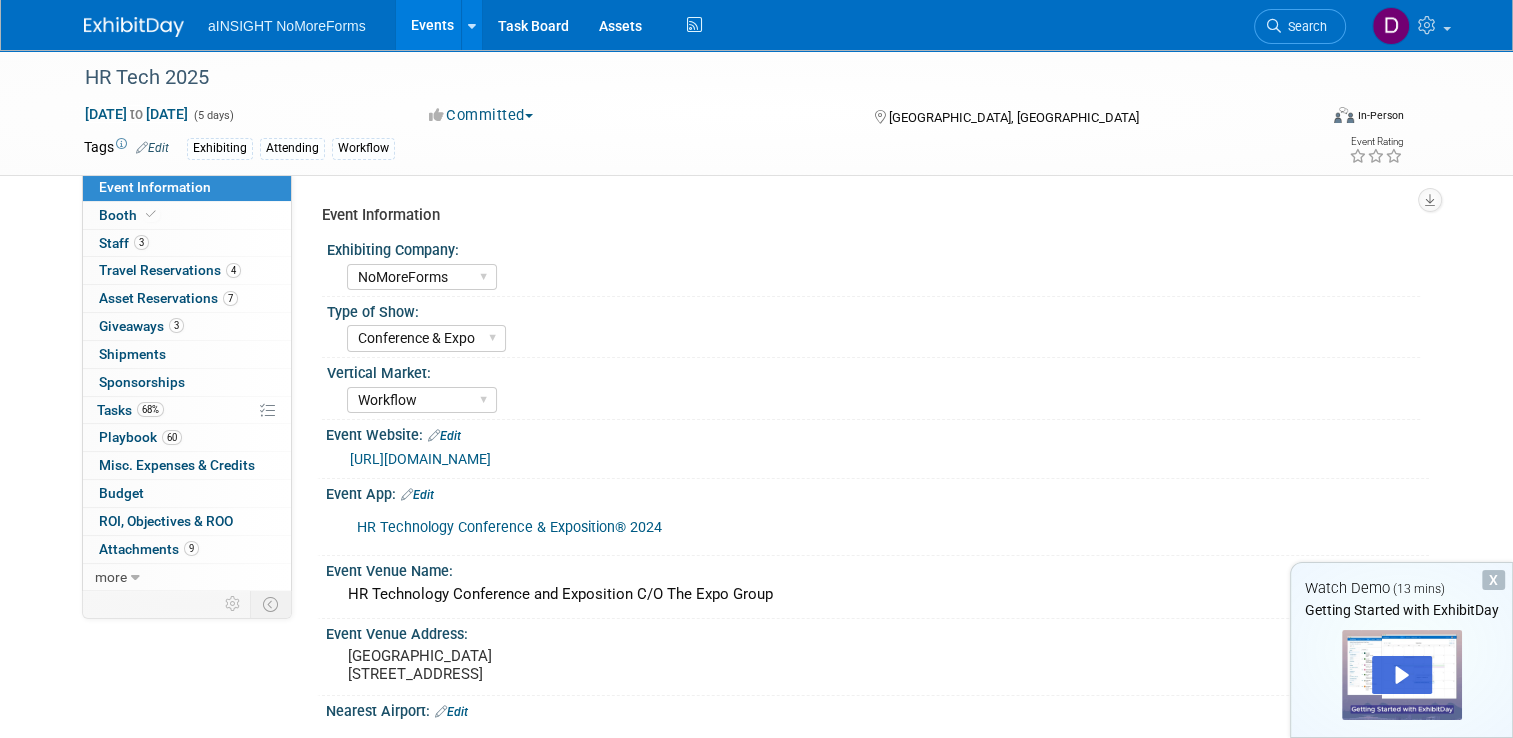 drag, startPoint x: 617, startPoint y: 339, endPoint x: 533, endPoint y: 461, distance: 148.12157 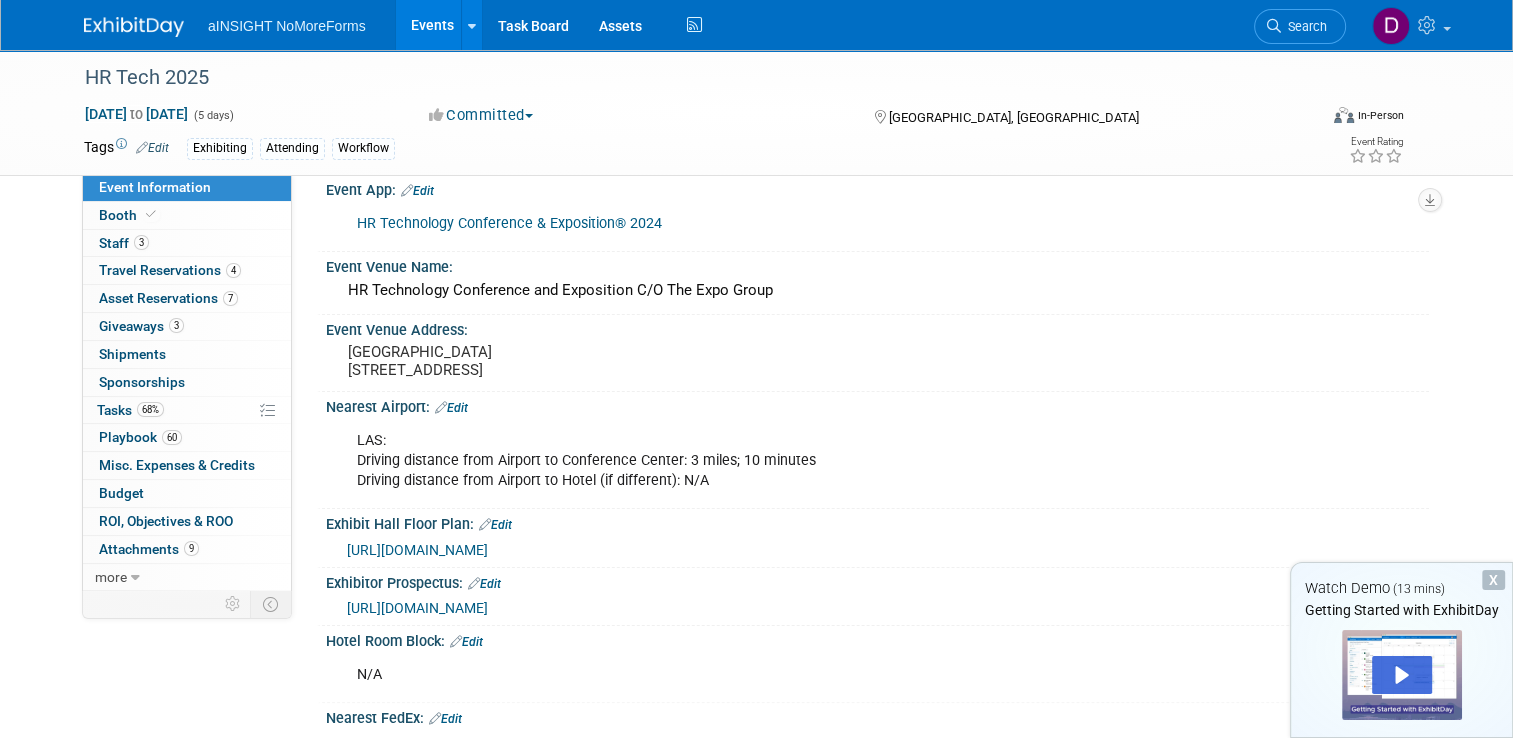 scroll, scrollTop: 306, scrollLeft: 0, axis: vertical 